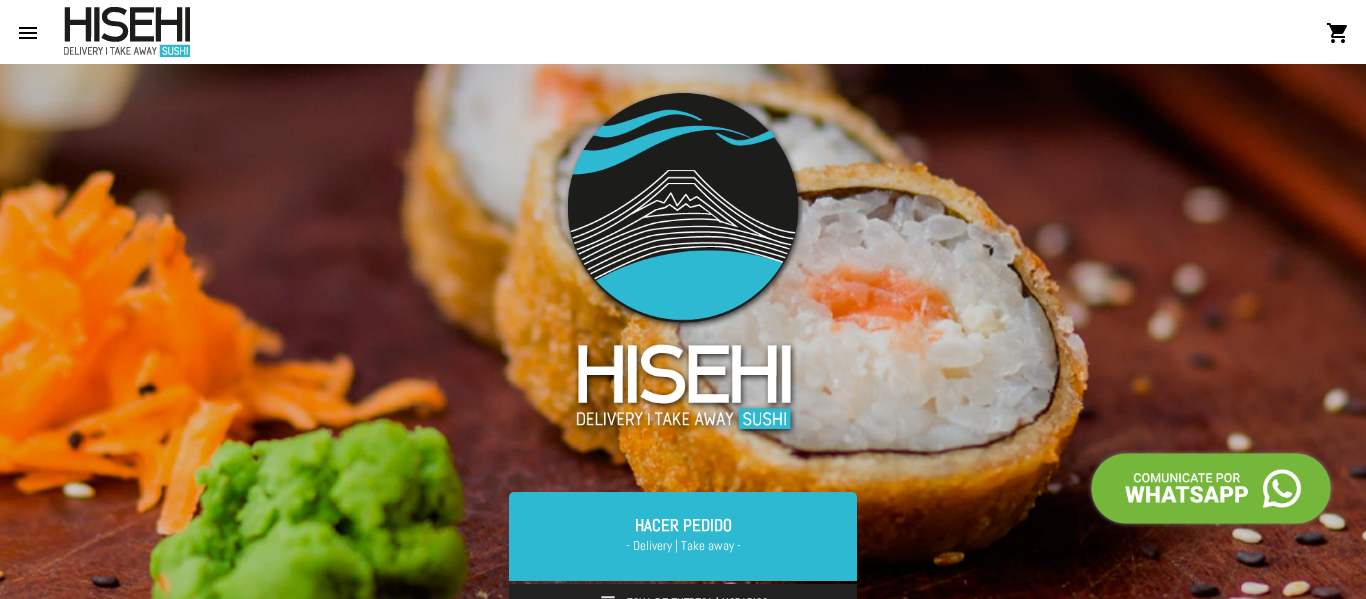 scroll, scrollTop: 0, scrollLeft: 0, axis: both 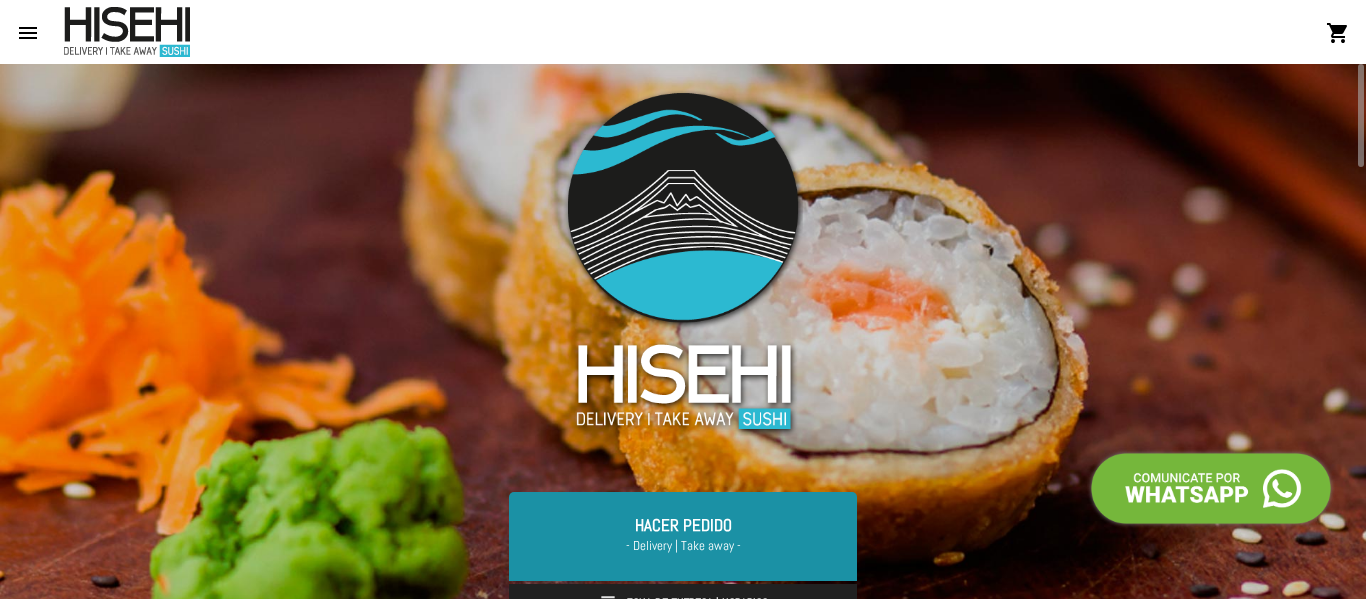 click on "-
Delivery | Take away -" at bounding box center (683, 546) 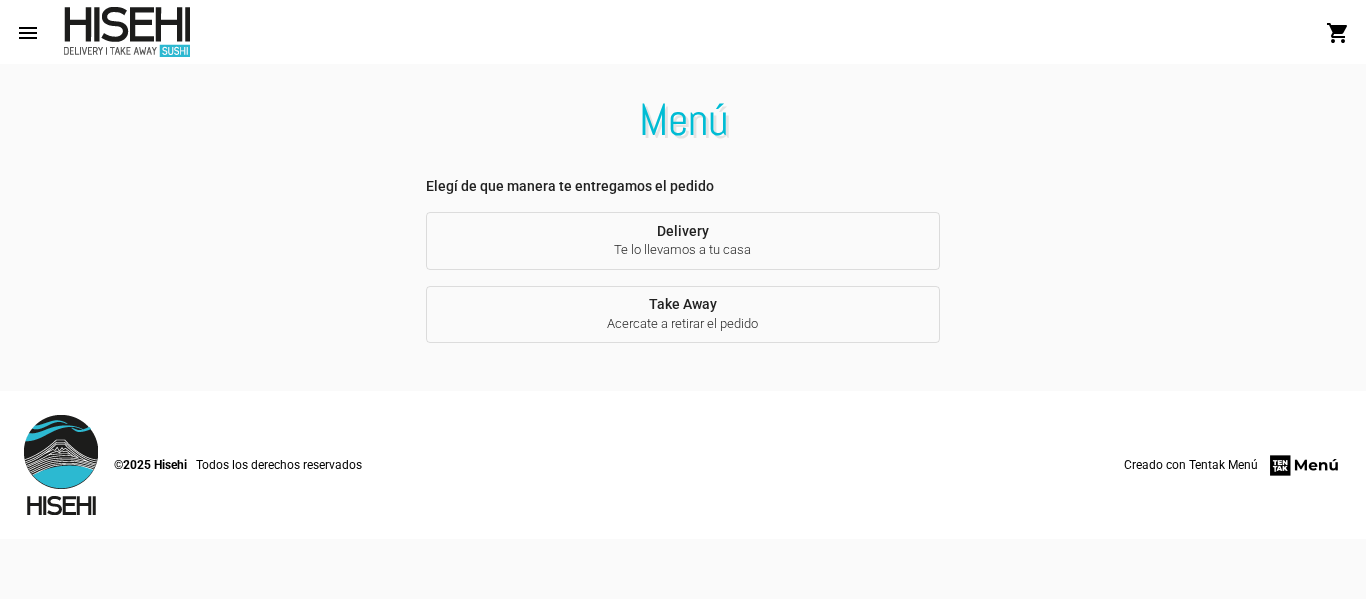 click on "Delivery  Te lo llevamos a tu casa" 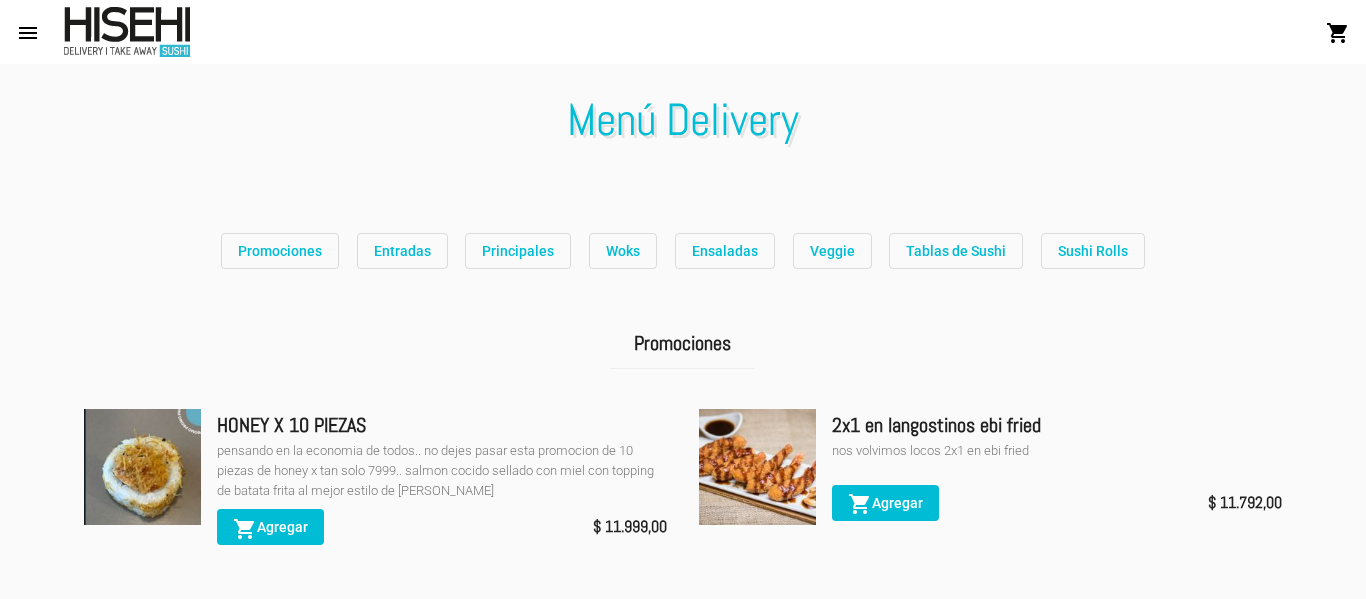click on "Promociones Entradas Principales Woks Ensaladas Veggie Tablas de Sushi Sushi Rolls Promociones  HONEY X 10 PIEZAS pensando en la economia de todos.. no dejes pasar esta promocion de 10 piezas de honey x tan solo 7999.. salmon cocido sellado con miel con topping de batata frita al mejor estilo de HISEHI SUSHI shopping_cart  Agregar
$ 11.999,00 2x1 en langostinos ebi fried nos volvimos locos 2x1 en ebi fried shopping_cart  Agregar
$ 11.792,00 PROMOCION DE 3X2 EN WOKS Pensando por y para ustedes traemos NUEVA PROMO 3x2 en los woks que tanto te gustan!! llevas 3 y pagas 2 en cualquiera de nuestros woks de pollo o de cerdo   shopping_cart  Agregar
$ 30.000,00 SUPER PROMO 20 PIEZAS NUEVA SUPER PROMO DEL MES tabla de 20 piezas contiene: 2 sake niguiri, 3 surimi niguiri, 3 pasion con salsa teriyaki, 3 skin, 3 california envuelto en palta, 3 ikiru, 3 maki de pepino y zanahoria shopping_cart  Agregar
$ 22.999,00 TABLA PROMO 40 shopping_cart  Agregar
$ 35.699,00 Entradas  Rabas En tempura o panko.  Agregar" 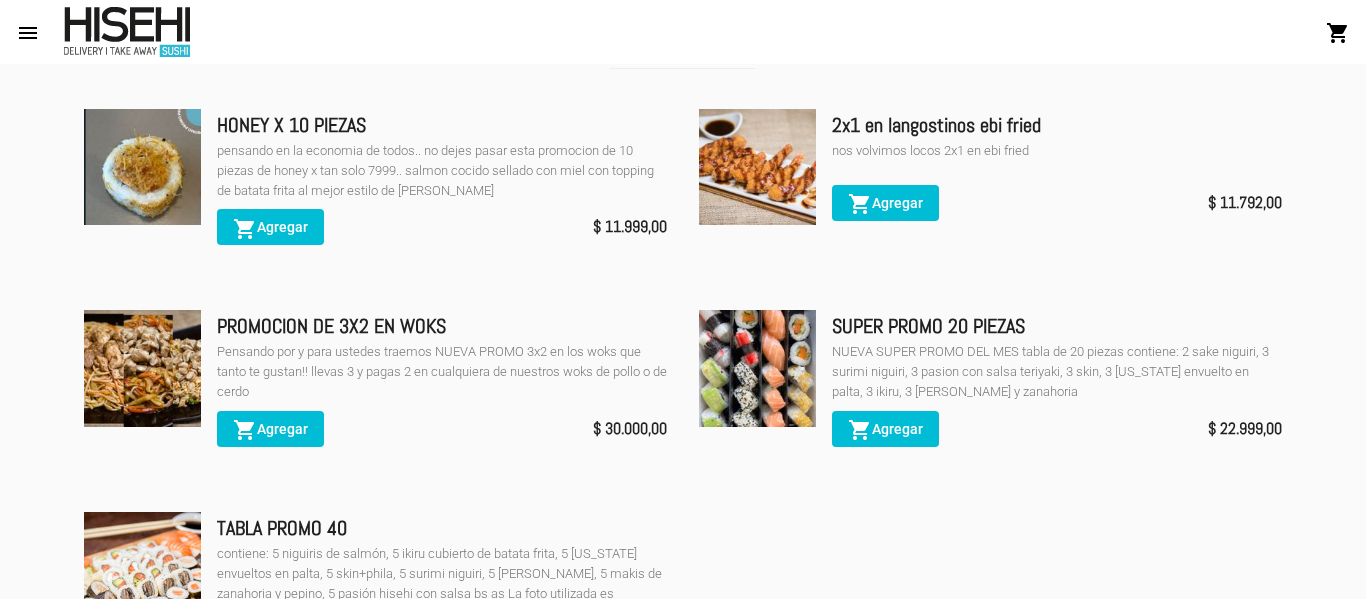 scroll, scrollTop: 330, scrollLeft: 0, axis: vertical 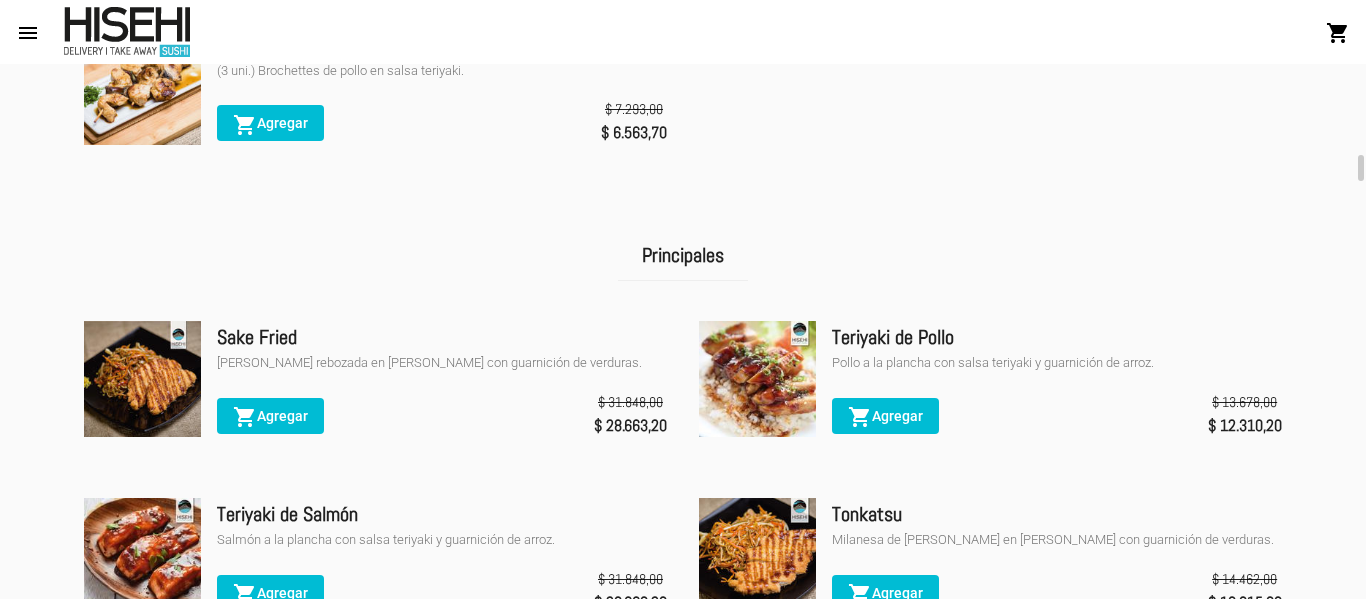click on "Sake Fried Milanesa de salmón rebozada en panko con guarnición de verduras. shopping_cart  Agregar
$ 31.848,00 $ 28.663,20 Teriyaki de Pollo Pollo a la plancha con salsa teriyaki y guarnición de arroz. shopping_cart  Agregar
$ 13.678,00 $ 12.310,20 Teriyaki de Salmón Salmón a la plancha con salsa teriyaki y guarnición de arroz. shopping_cart  Agregar
$ 31.848,00 $ 28.663,20 Tonkatsu Milanesa de cerdo rebozada en panko con guarnición de verduras. shopping_cart  Agregar
$ 14.462,00 $ 13.015,80 Yakisakana de Salmón Salmón a la plancha con guarnición de arroz. shopping_cart  Agregar
$ 31.848,00 $ 28.663,20" 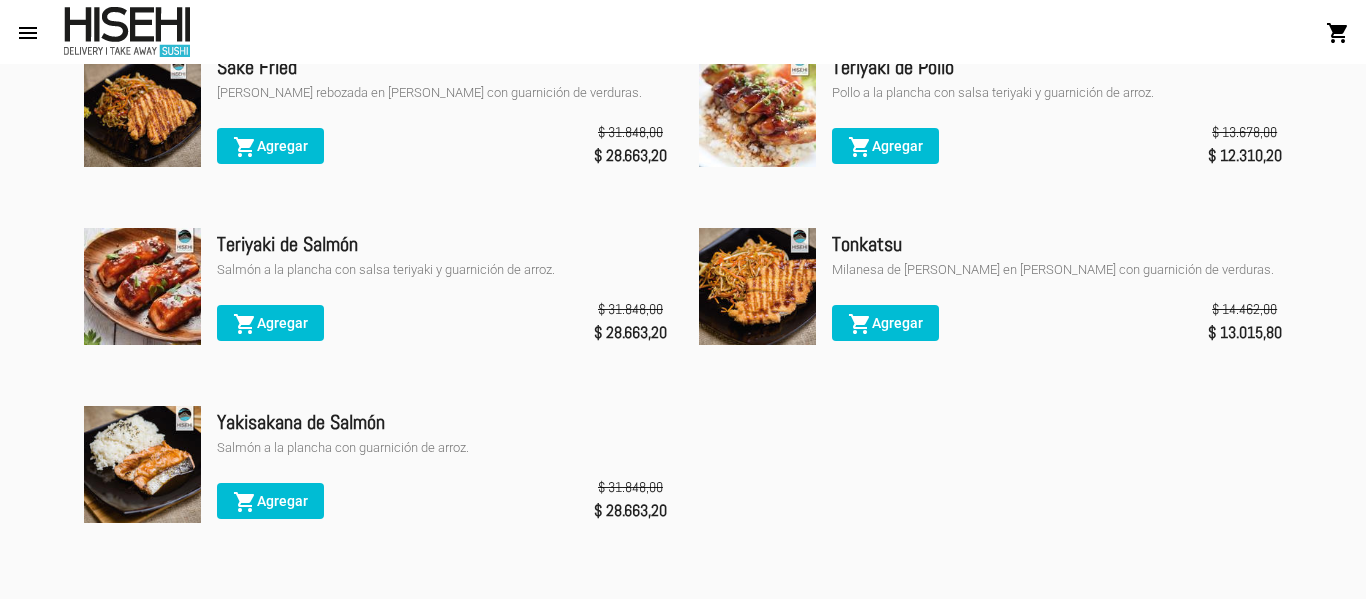 click on "Sake Fried Milanesa de salmón rebozada en panko con guarnición de verduras. shopping_cart  Agregar
$ 31.848,00 $ 28.663,20 Teriyaki de Pollo Pollo a la plancha con salsa teriyaki y guarnición de arroz. shopping_cart  Agregar
$ 13.678,00 $ 12.310,20 Teriyaki de Salmón Salmón a la plancha con salsa teriyaki y guarnición de arroz. shopping_cart  Agregar
$ 31.848,00 $ 28.663,20 Tonkatsu Milanesa de cerdo rebozada en panko con guarnición de verduras. shopping_cart  Agregar
$ 14.462,00 $ 13.015,80 Yakisakana de Salmón Salmón a la plancha con guarnición de arroz. shopping_cart  Agregar
$ 31.848,00 $ 28.663,20" 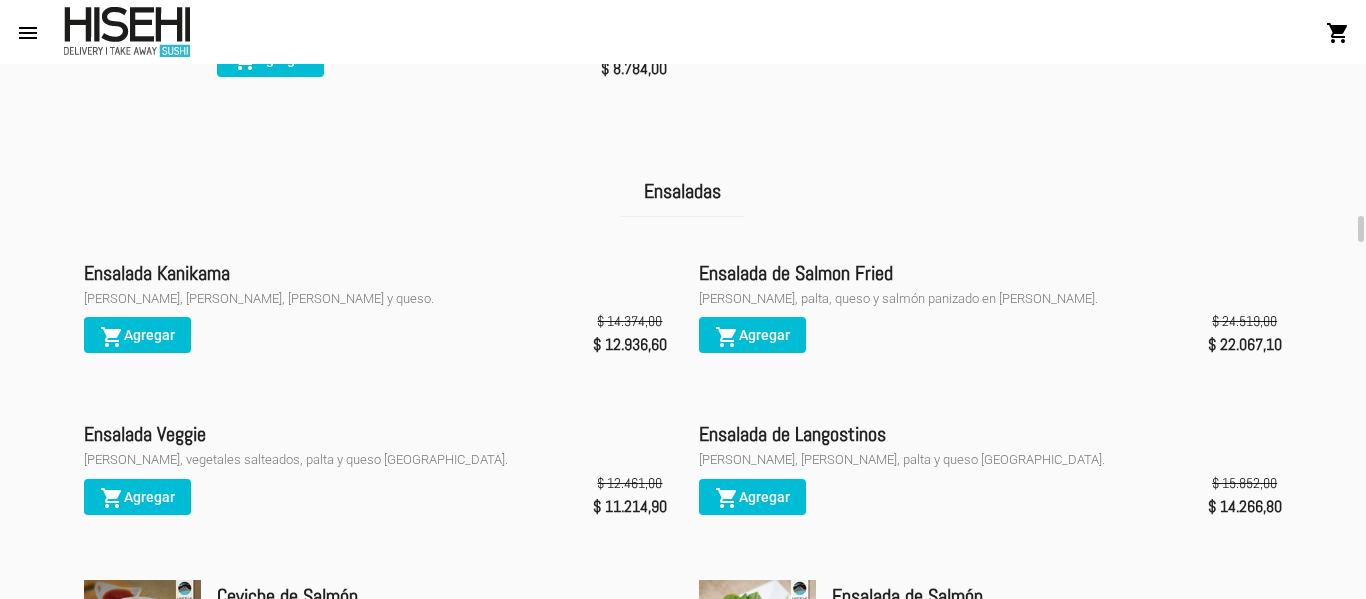 click on "Ensalada Kanikama Shari, kanikama, palta y queso.  shopping_cart  Agregar
$ 14.374,00 $ 12.936,60 Ensalada de Salmon Fried Shari, palta, queso y salmón panizado en panko. shopping_cart  Agregar
$ 24.519,00 $ 22.067,10 Ensalada Veggie Shari, vegetales salteados, palta y queso philadelphia. shopping_cart  Agregar
$ 12.461,00 $ 11.214,90 Ensalada de Langostinos Shari, langostinos, palta y queso philadelphia. shopping_cart  Agregar
$ 15.852,00 $ 14.266,80 Ceviche de Salmón Salmón, láminas de cebolla morada condimentado y macerado en jugo de lima y limón, maiz cancha . shopping_cart  Agregar
$ 22.552,00 $ 20.296,80 Ensalada de Salmón Hojas verdes, queso en hebras y palta con salsa de miel y mostaza. shopping_cart  Agregar
$ 18.671,00 $ 16.803,90 Ensalada Kenko Salmón fresco, palta y queso philadelphia sobre base de arroz. shopping_cart  Agregar
$ 22.864,00 $ 20.577,60" 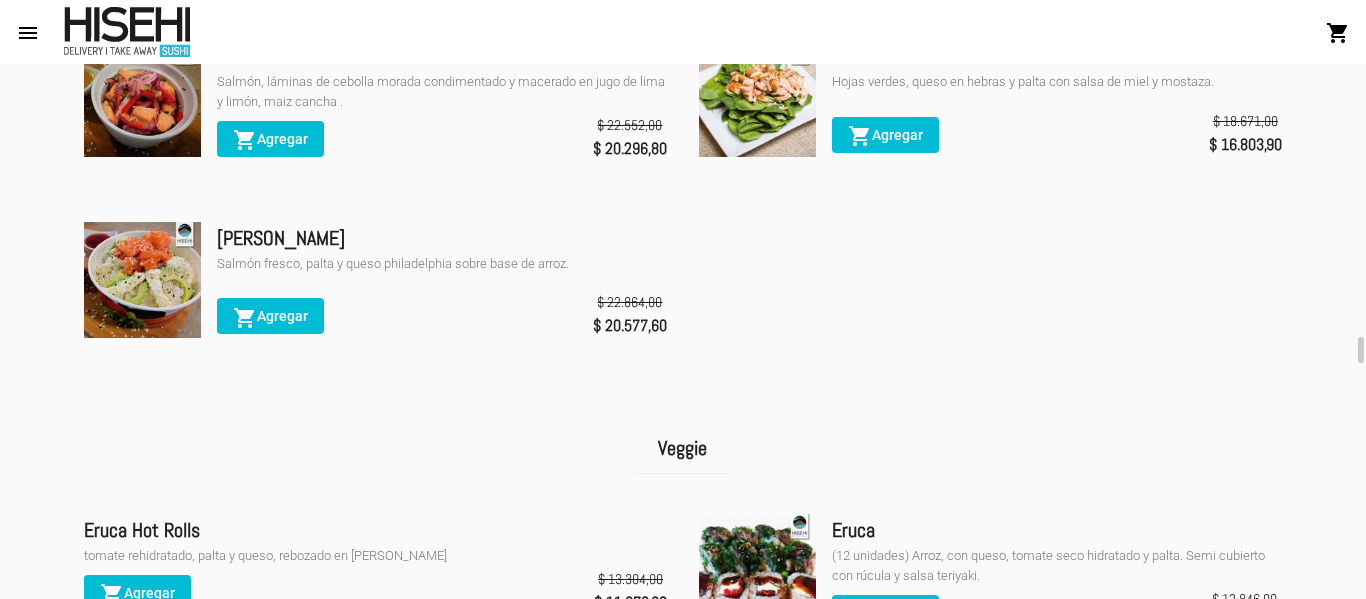 scroll, scrollTop: 3900, scrollLeft: 0, axis: vertical 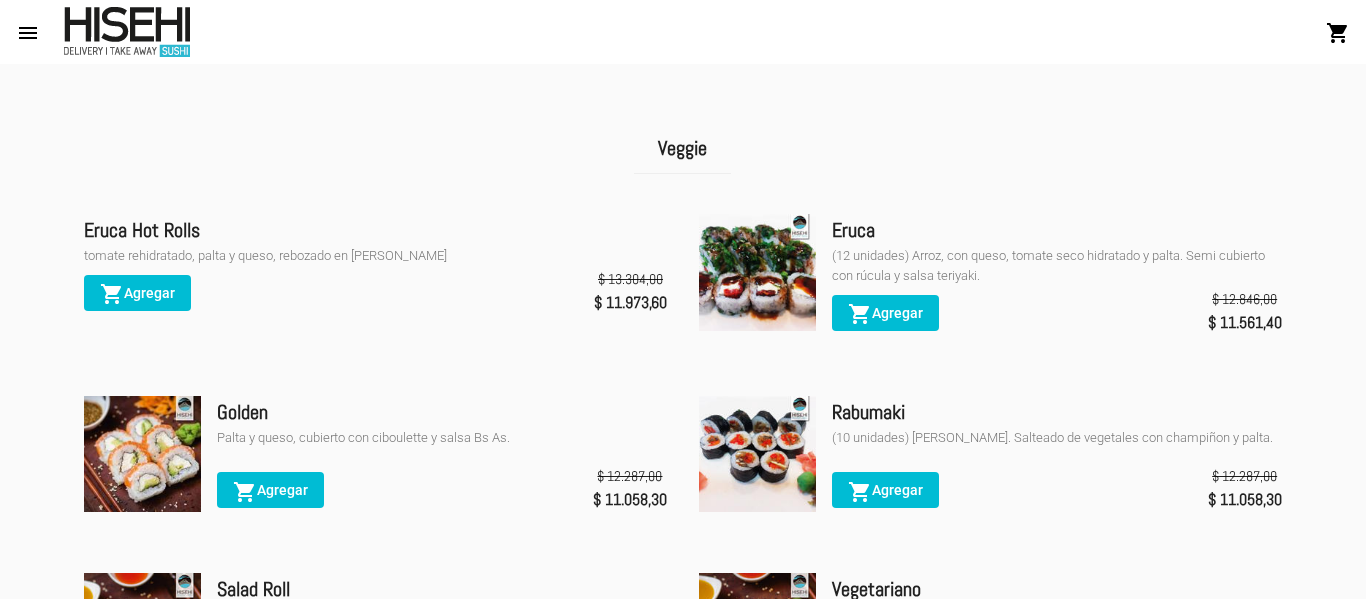 click on "Eruca Hot Rolls tomate rehidratado, palta y queso, rebozado en panko shopping_cart  Agregar
$ 13.304,00 $ 11.973,60 Eruca (12 unidades) Arroz, con queso, tomate seco hidratado y palta. Semi cubierto con rúcula y salsa teriyaki.  shopping_cart  Agregar
$ 12.846,00 $ 11.561,40 Golden Palta y queso, cubierto con ciboulette y salsa Bs As. shopping_cart  Agregar
$ 12.287,00 $ 11.058,30 Rabumaki (10 unidades) Maki. Salteado de vegetales con champiñon y palta. shopping_cart  Agregar
$ 12.287,00 $ 11.058,30 Salad Roll Queso, tomate y albahaca. shopping_cart  Agregar
$ 12.287,00 $ 11.058,30 Vegetariano	 (12 unidades) Espinaca, zanahoria, palta y pepino. shopping_cart  Agregar
$ 12.287,00 $ 11.058,30" 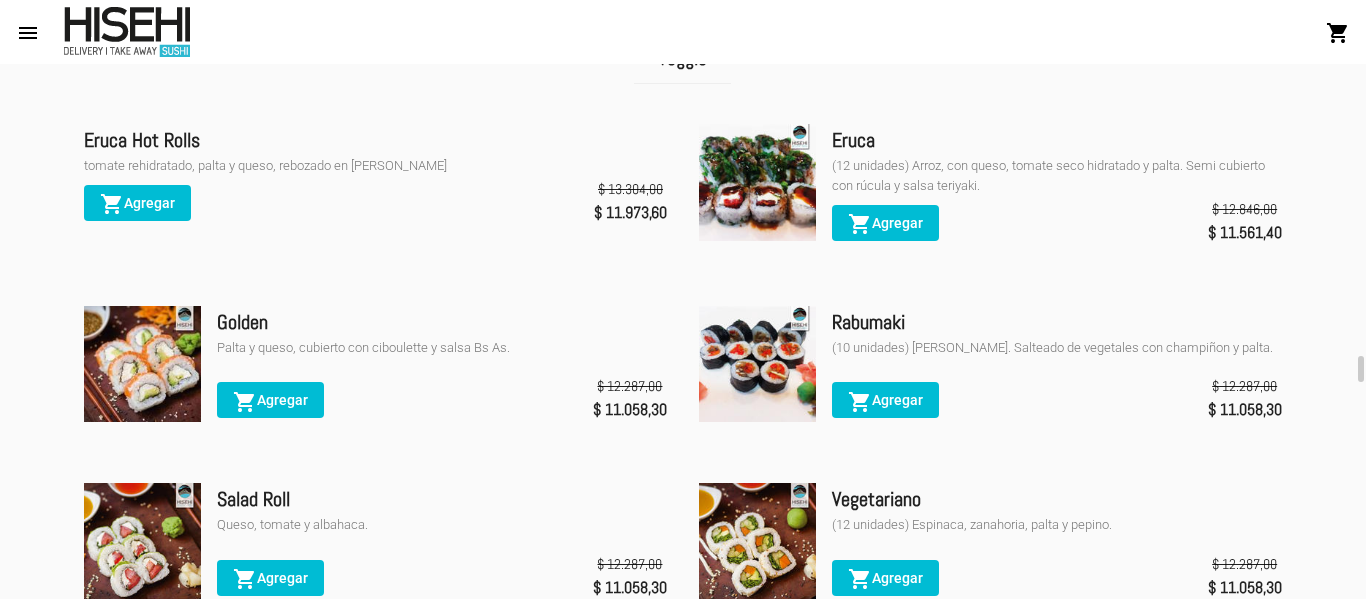 scroll, scrollTop: 4080, scrollLeft: 0, axis: vertical 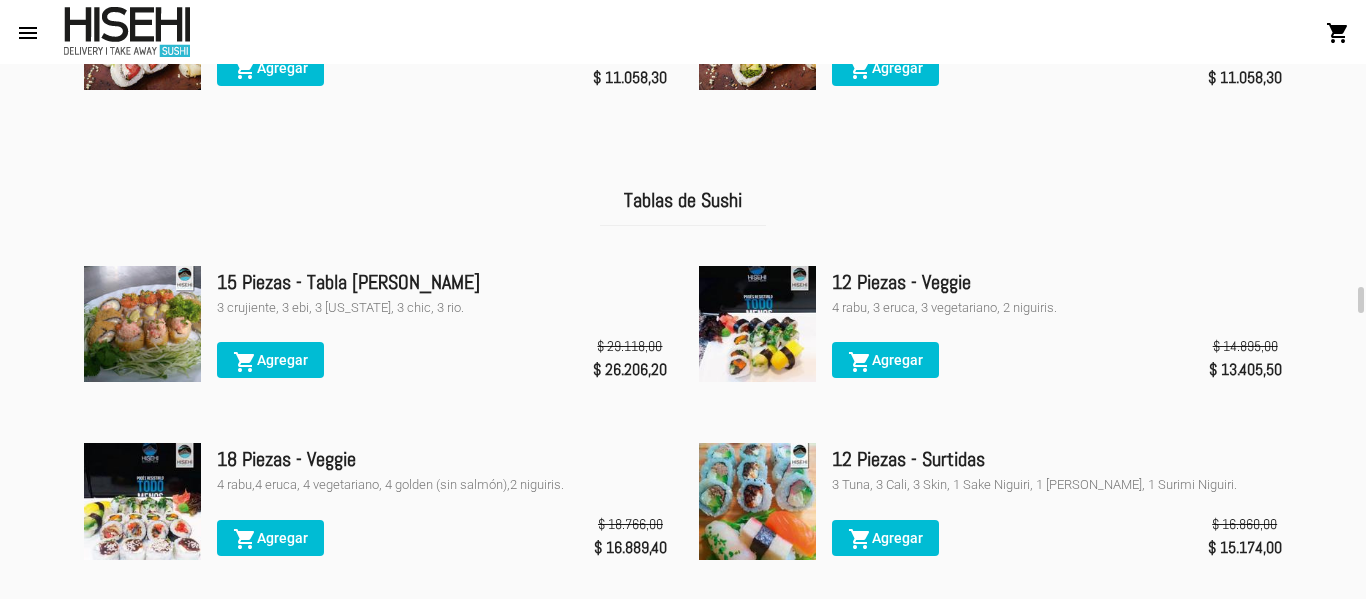 click on "15 Piezas - Tabla Crispi 3 crujiente, 3 ebi, 3 nebraska, 3 chic, 3 rio. shopping_cart  Agregar
$ 29.118,00 $ 26.206,20 12 Piezas - Veggie 4 rabu, 3 eruca, 3 vegetariano, 2 niguiris. shopping_cart  Agregar
$ 14.895,00 $ 13.405,50 18 Piezas - Veggie 4 rabu,4 eruca, 4 vegetariano, 4 golden (sin salmón),2 niguiris. shopping_cart  Agregar
$ 18.766,00 $ 16.889,40 12 Piezas - Surtidas 3 Tuna, 3 Cali, 3 Skin, 1 Sake Niguiri, 1 Shiro Niguiri, 1 Surimi Niguiri. shopping_cart  Agregar
$ 16.860,00 $ 15.174,00 20 Piezas - Surtidas 4 Tuna, 4 Cali, 4 Skin, 4 Pisco, 1 Sake Niguiri, 1 Shiro Niguiri, 2 Surimi Niguiri. shopping_cart  Agregar
$ 26.263,00 $ 23.636,70 30 Piezas - Surtidas 4 Tuna, 4 Cali, 4 Skin, 4 Pisco, 4 Maki Phila, 2 Sake Niguiri, 2 Shiro Niguiri, 2 Surimi Niguiri, 2 Sashimi, 2 Tokio. shopping_cart  Agregar
$ 35.917,00 $ 32.325,30 45 Piezas - Surtidas 5 Tuna, 5 Cali, 5 Skin, 5 Pisco, 5 Maki Phila, 4 Sake Niguiri, 4 Shiro Niguiri, 4 Surimi Niguiri, 4 Sashimi, 4 Tokio. shopping_cart  Agregar" 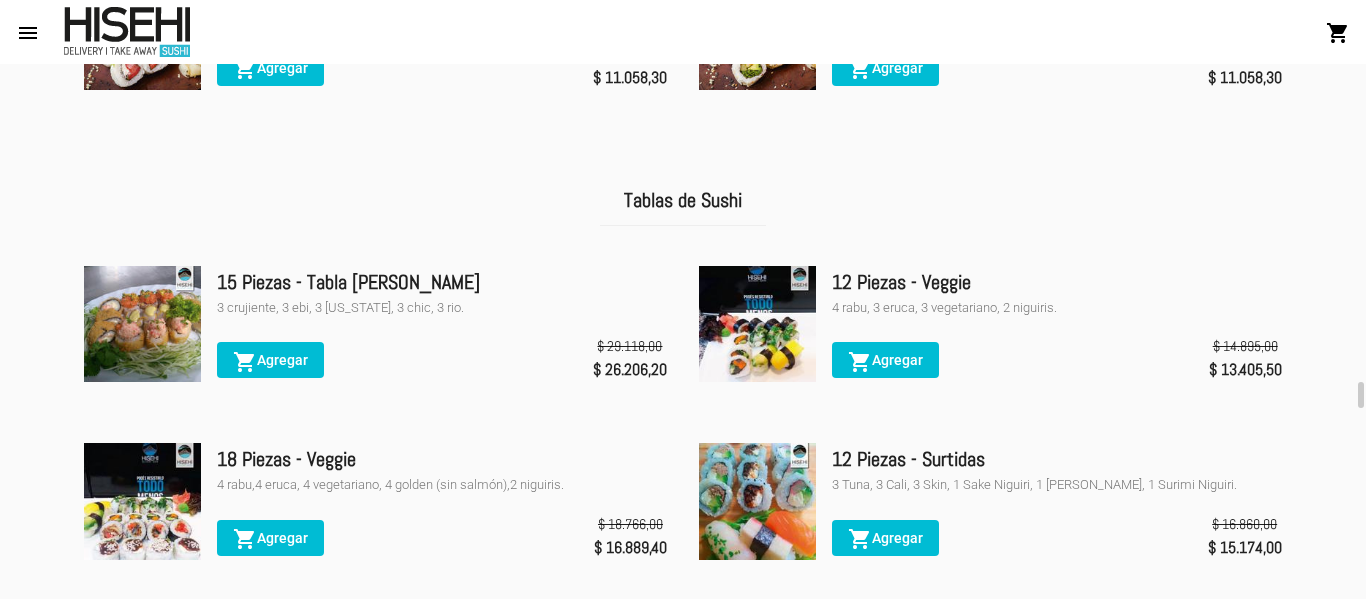 scroll, scrollTop: 4680, scrollLeft: 0, axis: vertical 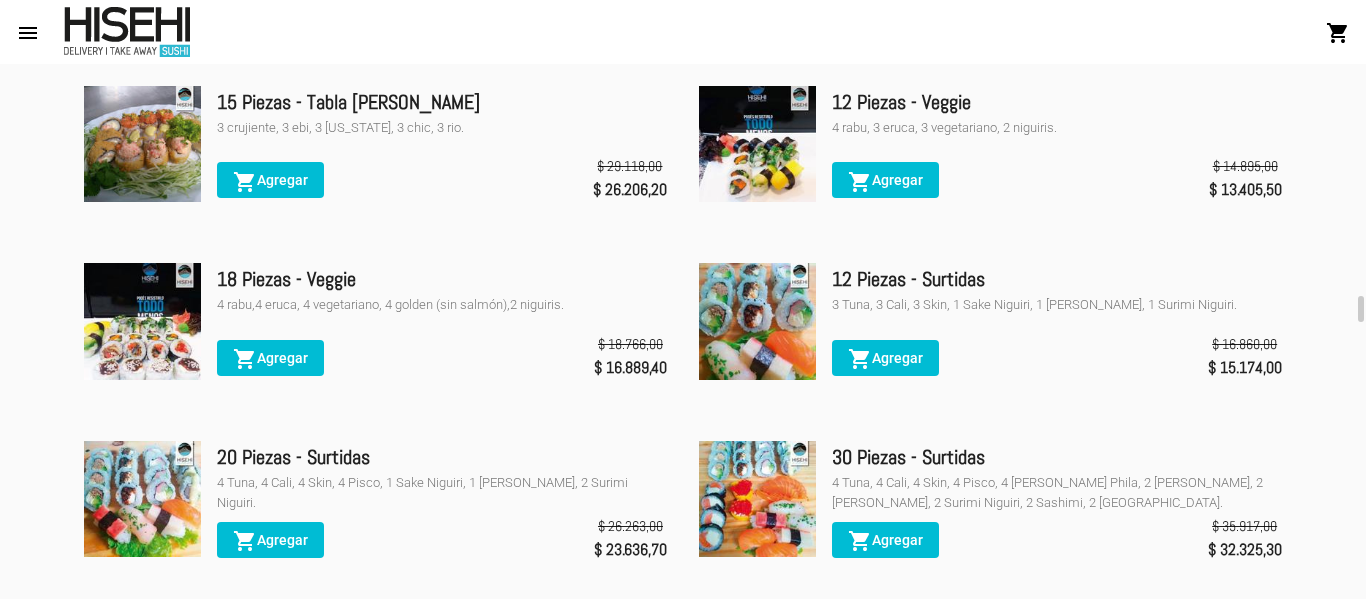 click on "15 Piezas - Tabla Crispi 3 crujiente, 3 ebi, 3 nebraska, 3 chic, 3 rio. shopping_cart  Agregar
$ 29.118,00 $ 26.206,20 12 Piezas - Veggie 4 rabu, 3 eruca, 3 vegetariano, 2 niguiris. shopping_cart  Agregar
$ 14.895,00 $ 13.405,50 18 Piezas - Veggie 4 rabu,4 eruca, 4 vegetariano, 4 golden (sin salmón),2 niguiris. shopping_cart  Agregar
$ 18.766,00 $ 16.889,40 12 Piezas - Surtidas 3 Tuna, 3 Cali, 3 Skin, 1 Sake Niguiri, 1 Shiro Niguiri, 1 Surimi Niguiri. shopping_cart  Agregar
$ 16.860,00 $ 15.174,00 20 Piezas - Surtidas 4 Tuna, 4 Cali, 4 Skin, 4 Pisco, 1 Sake Niguiri, 1 Shiro Niguiri, 2 Surimi Niguiri. shopping_cart  Agregar
$ 26.263,00 $ 23.636,70 30 Piezas - Surtidas 4 Tuna, 4 Cali, 4 Skin, 4 Pisco, 4 Maki Phila, 2 Sake Niguiri, 2 Shiro Niguiri, 2 Surimi Niguiri, 2 Sashimi, 2 Tokio. shopping_cart  Agregar
$ 35.917,00 $ 32.325,30 45 Piezas - Surtidas 5 Tuna, 5 Cali, 5 Skin, 5 Pisco, 5 Maki Phila, 4 Sake Niguiri, 4 Shiro Niguiri, 4 Surimi Niguiri, 4 Sashimi, 4 Tokio. shopping_cart  Agregar" 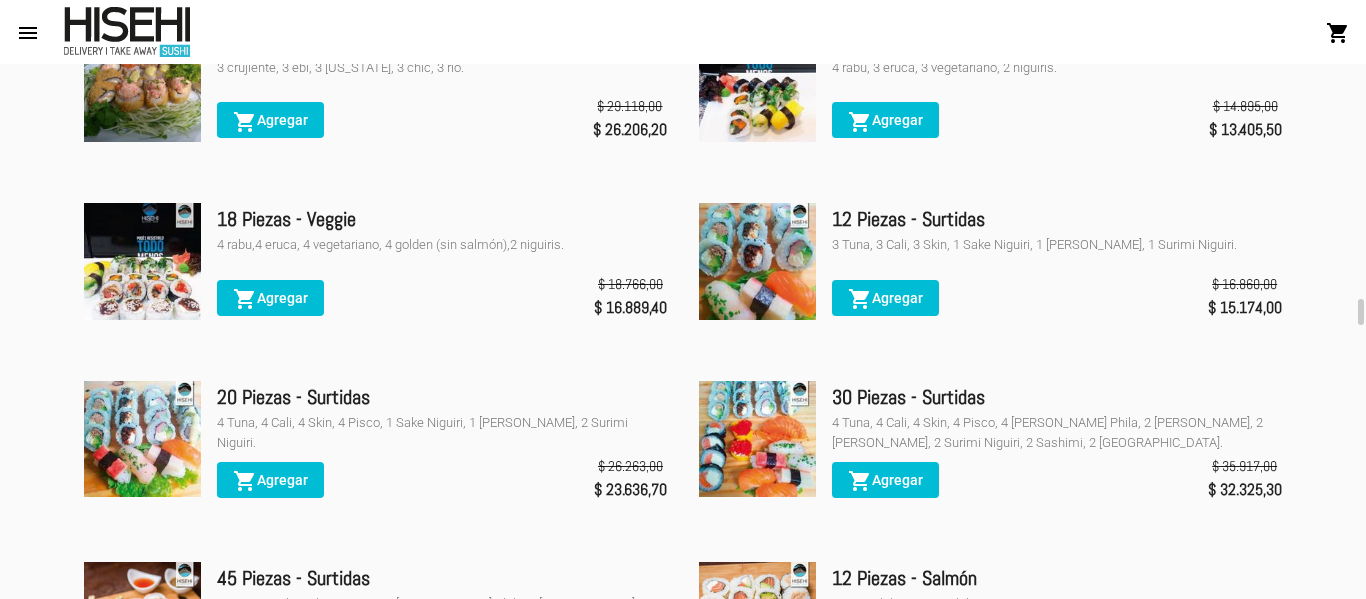 click on "15 Piezas - Tabla Crispi 3 crujiente, 3 ebi, 3 nebraska, 3 chic, 3 rio. shopping_cart  Agregar
$ 29.118,00 $ 26.206,20 12 Piezas - Veggie 4 rabu, 3 eruca, 3 vegetariano, 2 niguiris. shopping_cart  Agregar
$ 14.895,00 $ 13.405,50 18 Piezas - Veggie 4 rabu,4 eruca, 4 vegetariano, 4 golden (sin salmón),2 niguiris. shopping_cart  Agregar
$ 18.766,00 $ 16.889,40 12 Piezas - Surtidas 3 Tuna, 3 Cali, 3 Skin, 1 Sake Niguiri, 1 Shiro Niguiri, 1 Surimi Niguiri. shopping_cart  Agregar
$ 16.860,00 $ 15.174,00 20 Piezas - Surtidas 4 Tuna, 4 Cali, 4 Skin, 4 Pisco, 1 Sake Niguiri, 1 Shiro Niguiri, 2 Surimi Niguiri. shopping_cart  Agregar
$ 26.263,00 $ 23.636,70 30 Piezas - Surtidas 4 Tuna, 4 Cali, 4 Skin, 4 Pisco, 4 Maki Phila, 2 Sake Niguiri, 2 Shiro Niguiri, 2 Surimi Niguiri, 2 Sashimi, 2 Tokio. shopping_cart  Agregar
$ 35.917,00 $ 32.325,30 45 Piezas - Surtidas 5 Tuna, 5 Cali, 5 Skin, 5 Pisco, 5 Maki Phila, 4 Sake Niguiri, 4 Shiro Niguiri, 4 Surimi Niguiri, 4 Sashimi, 4 Tokio. shopping_cart  Agregar" 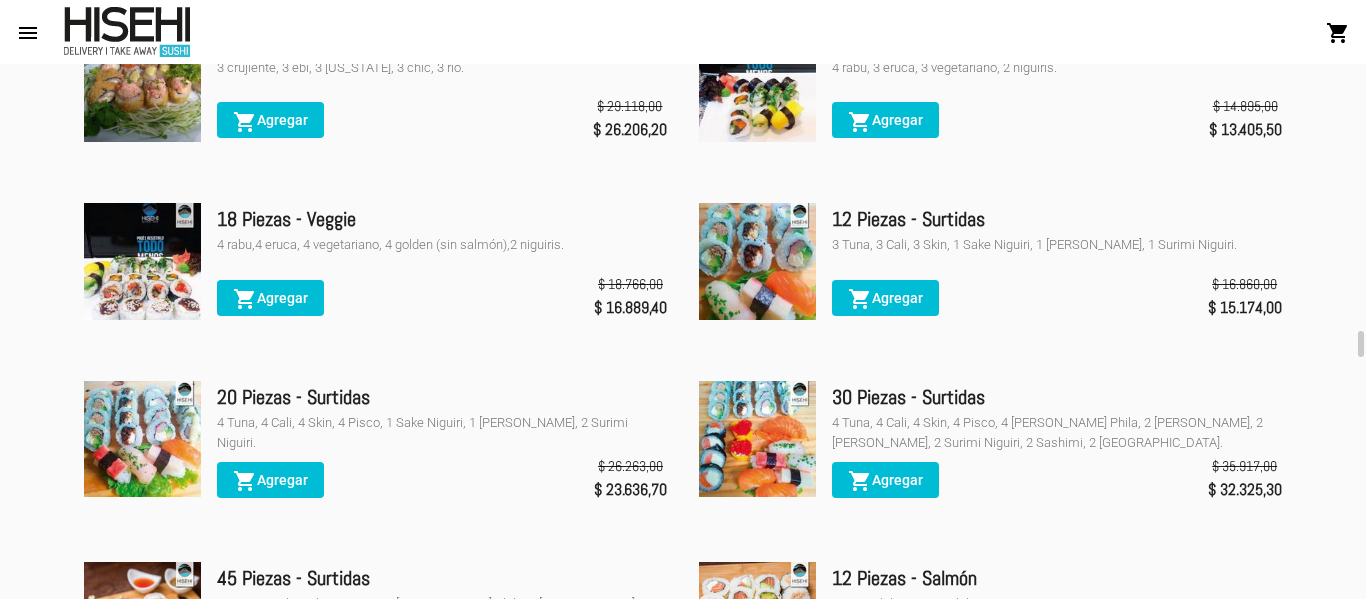scroll, scrollTop: 4770, scrollLeft: 0, axis: vertical 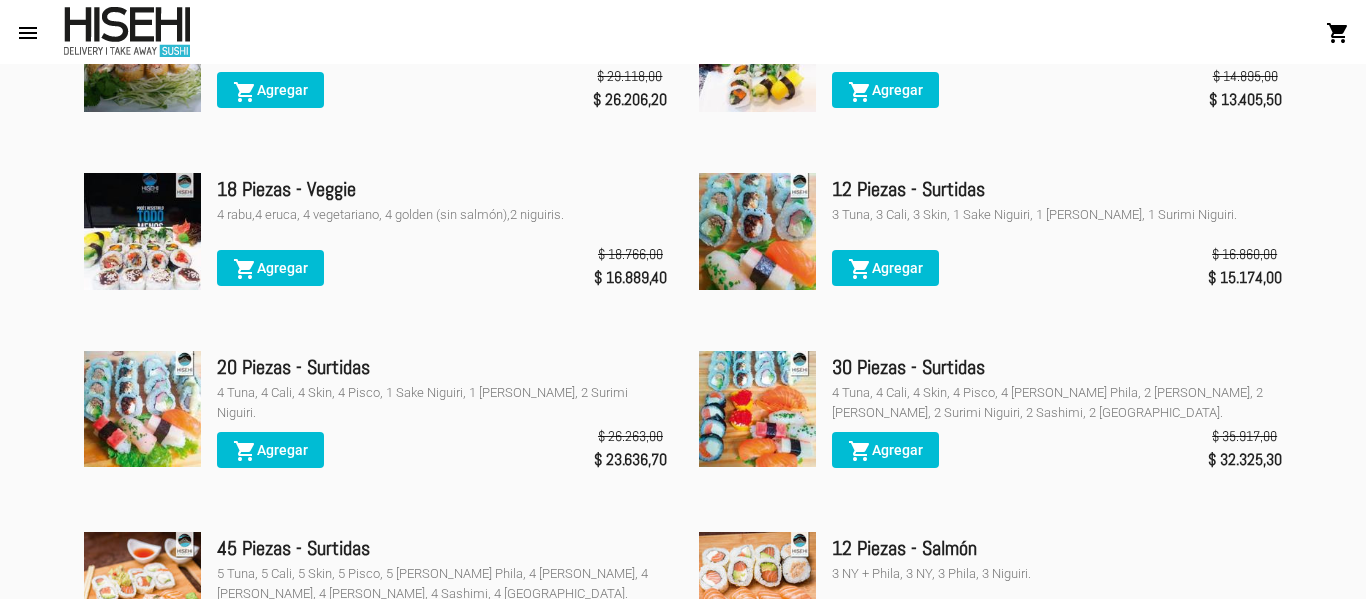 drag, startPoint x: 1297, startPoint y: 358, endPoint x: 1039, endPoint y: -100, distance: 525.66907 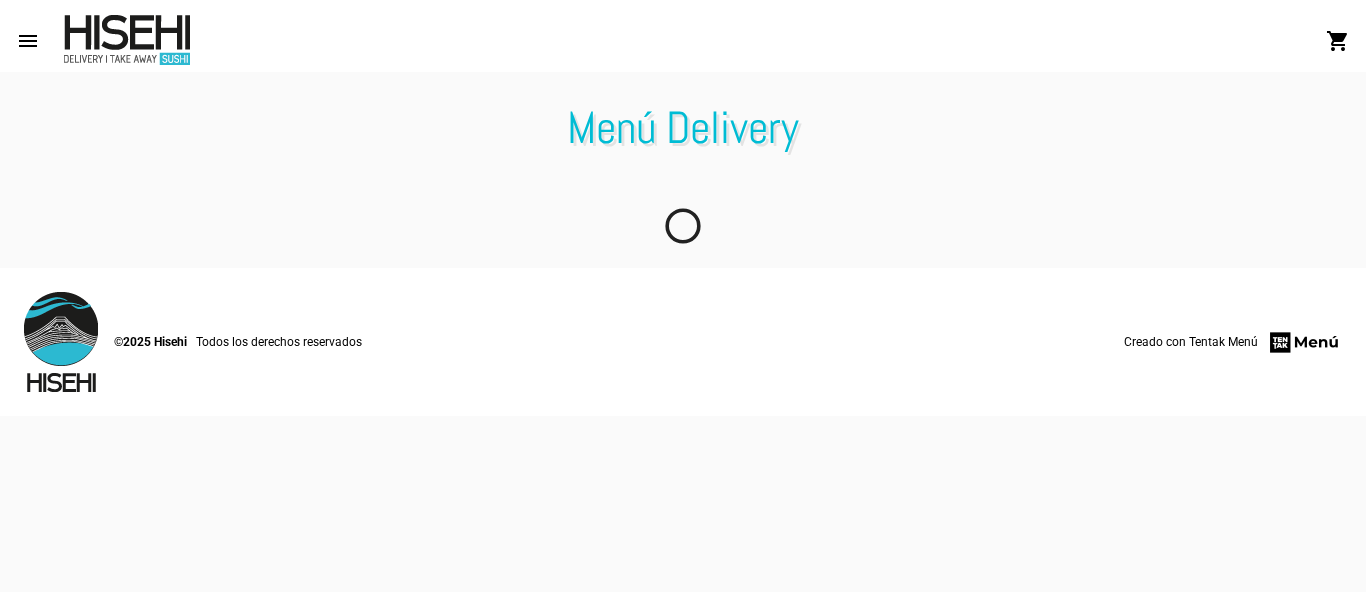 scroll, scrollTop: 0, scrollLeft: 0, axis: both 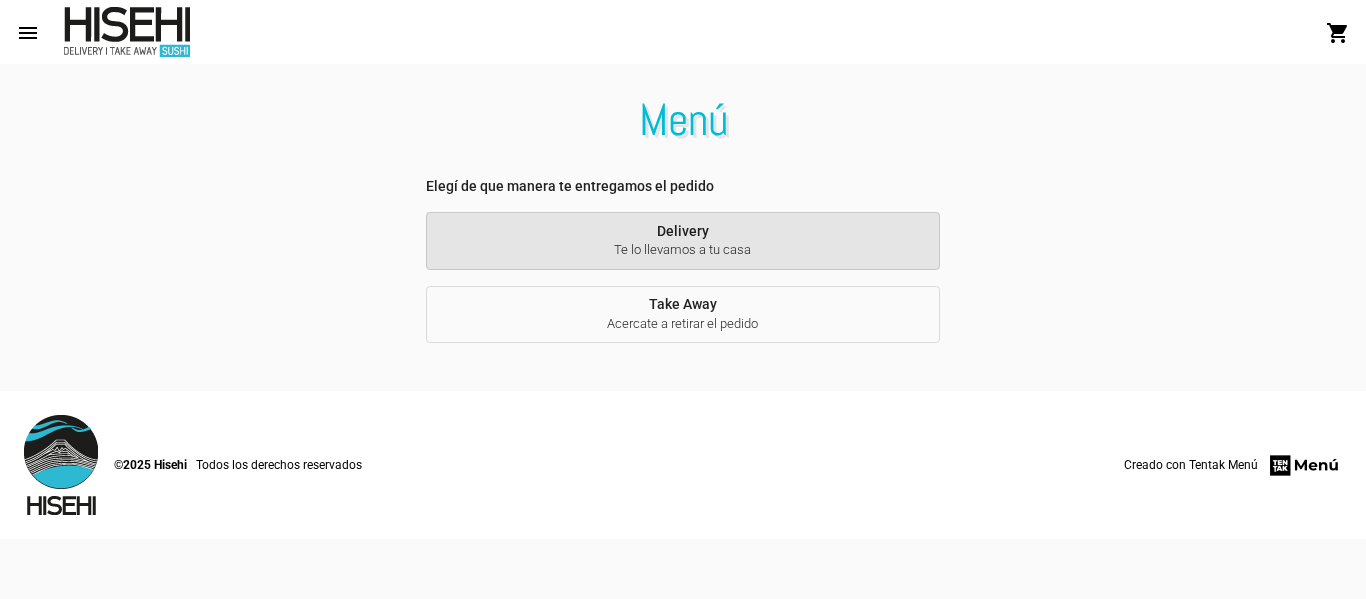 click on "Te lo llevamos a tu casa" 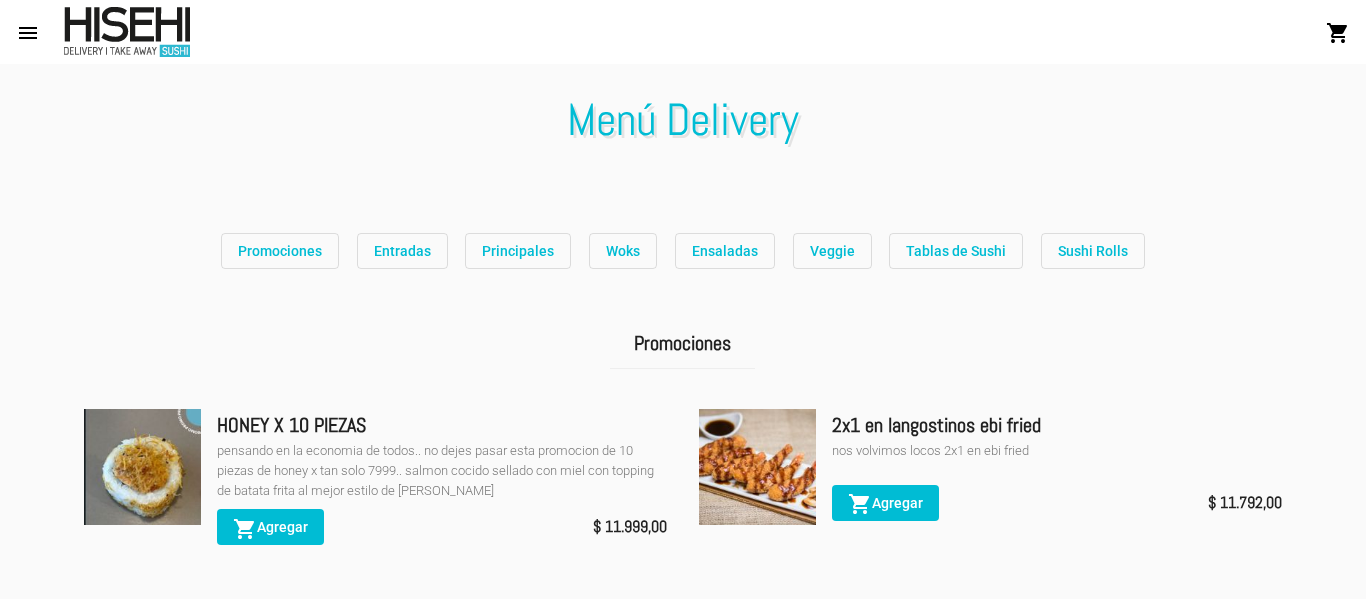 scroll, scrollTop: 535, scrollLeft: 0, axis: vertical 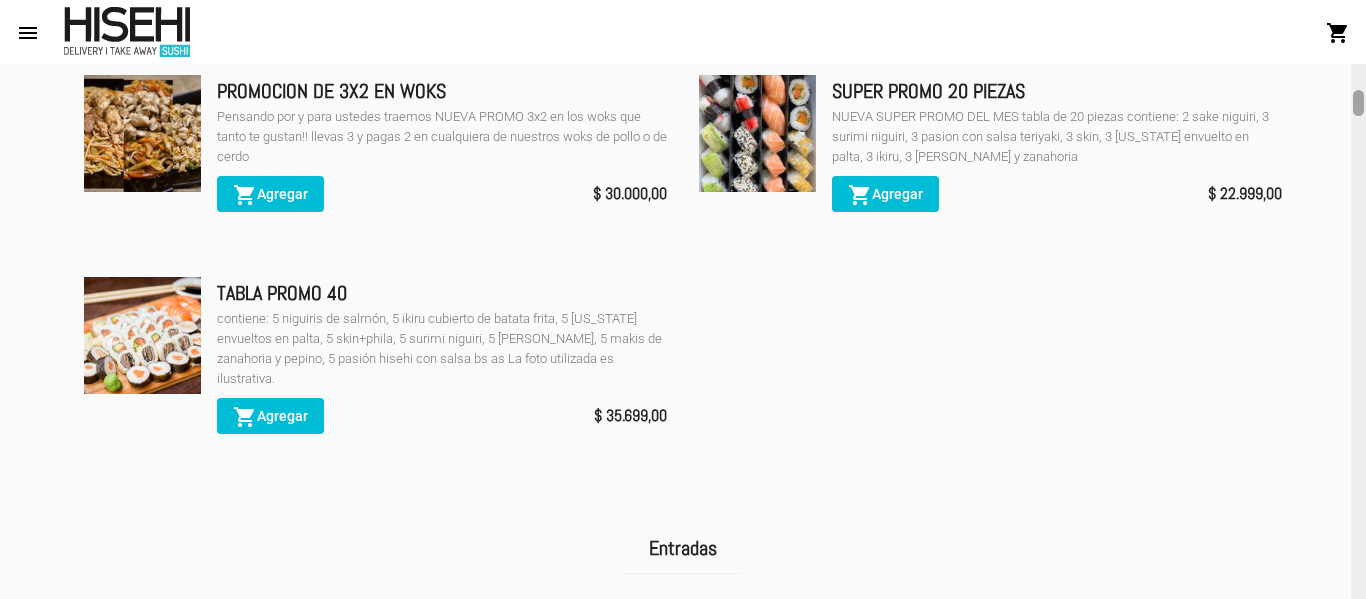 click 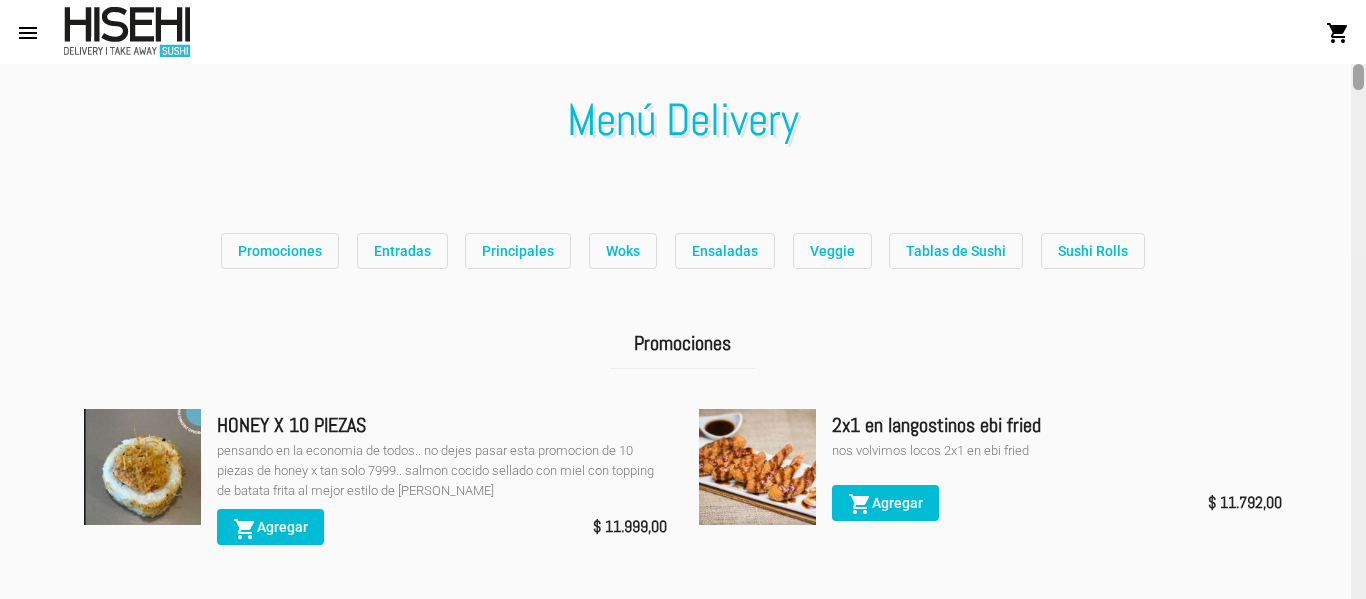click 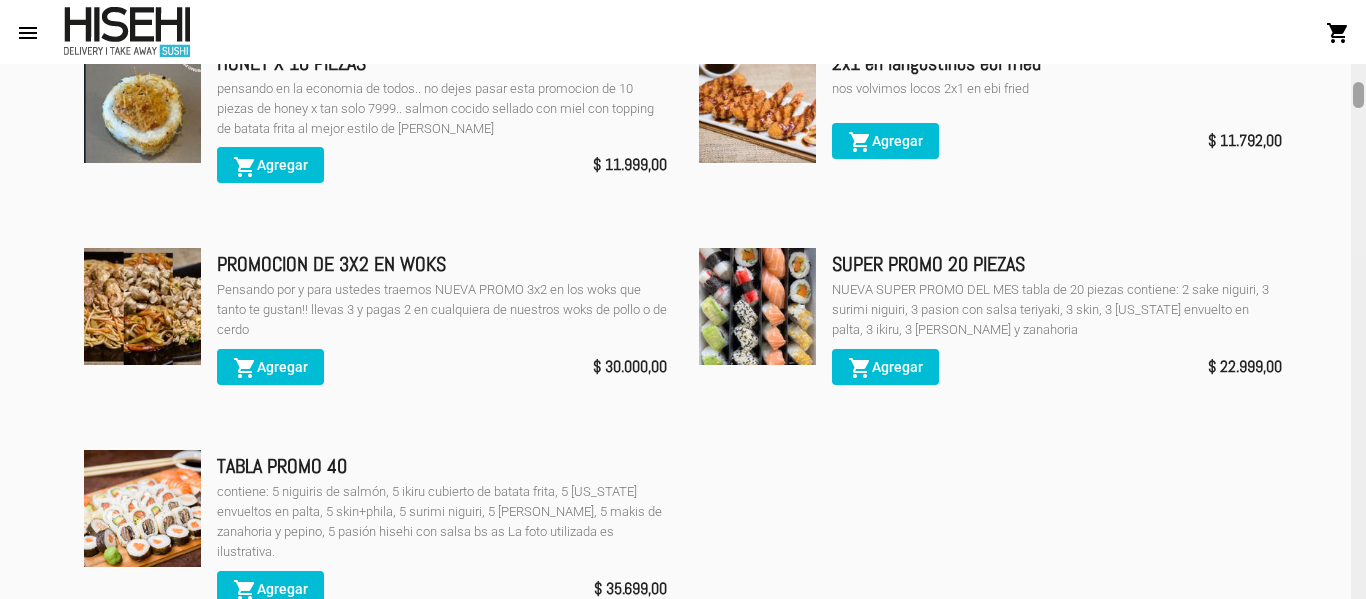 scroll, scrollTop: 382, scrollLeft: 0, axis: vertical 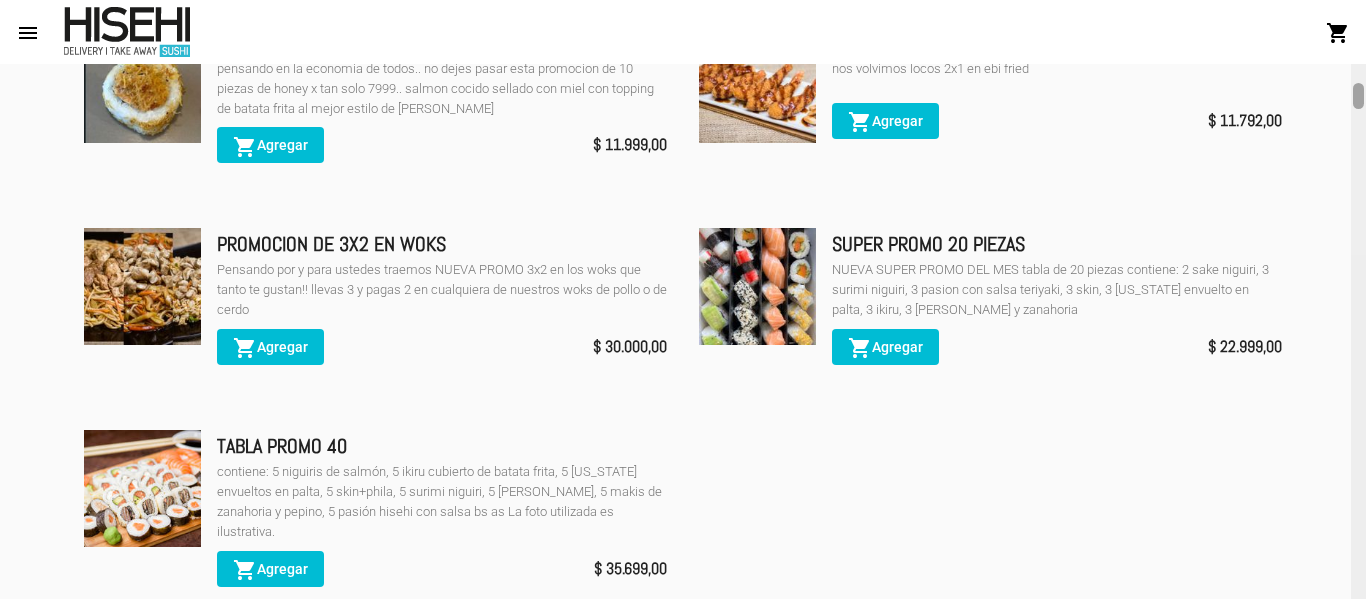 drag, startPoint x: 1357, startPoint y: 73, endPoint x: 1357, endPoint y: 92, distance: 19 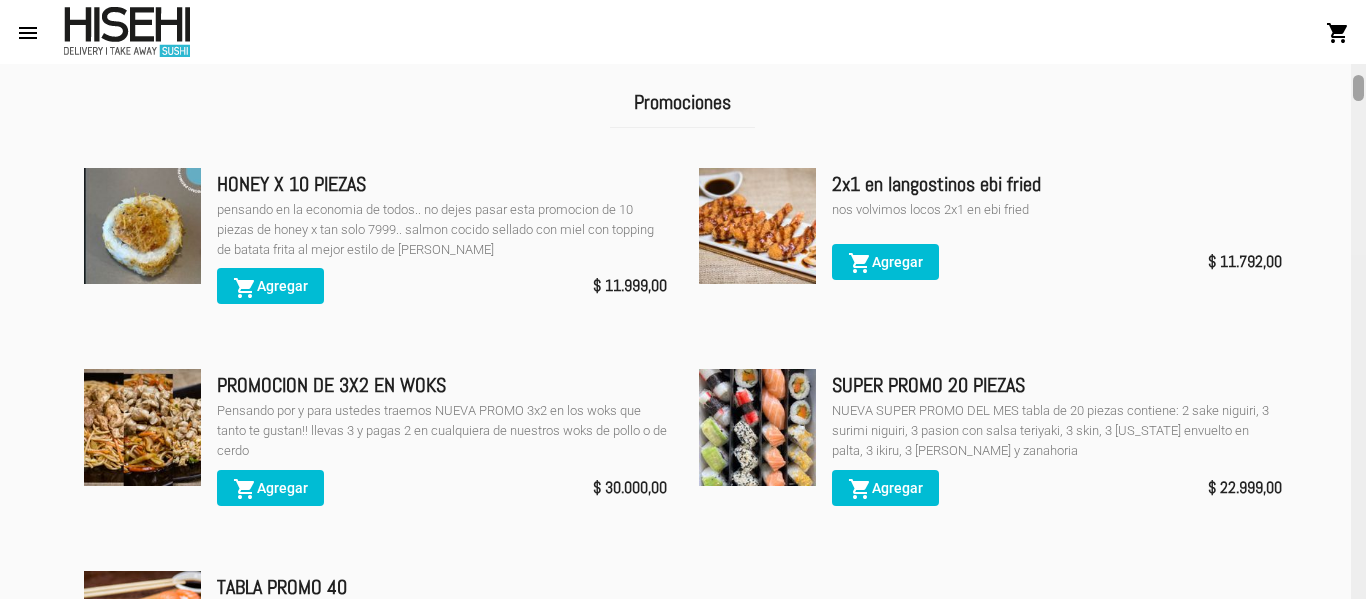 scroll, scrollTop: 281, scrollLeft: 0, axis: vertical 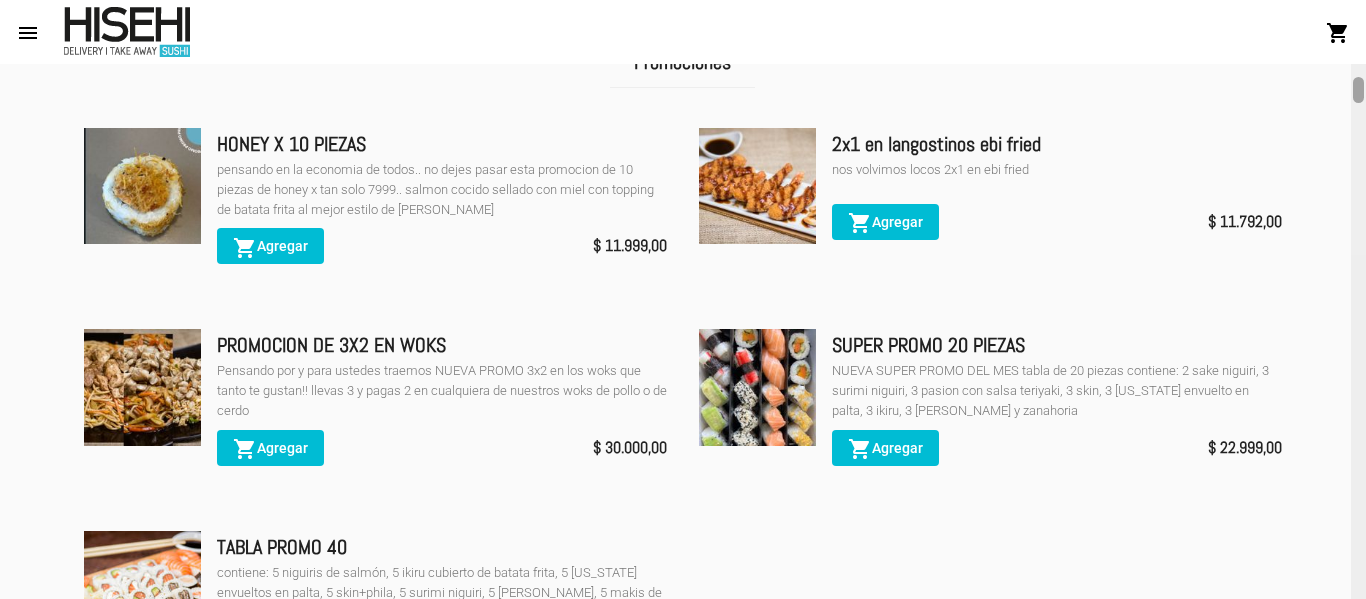 click 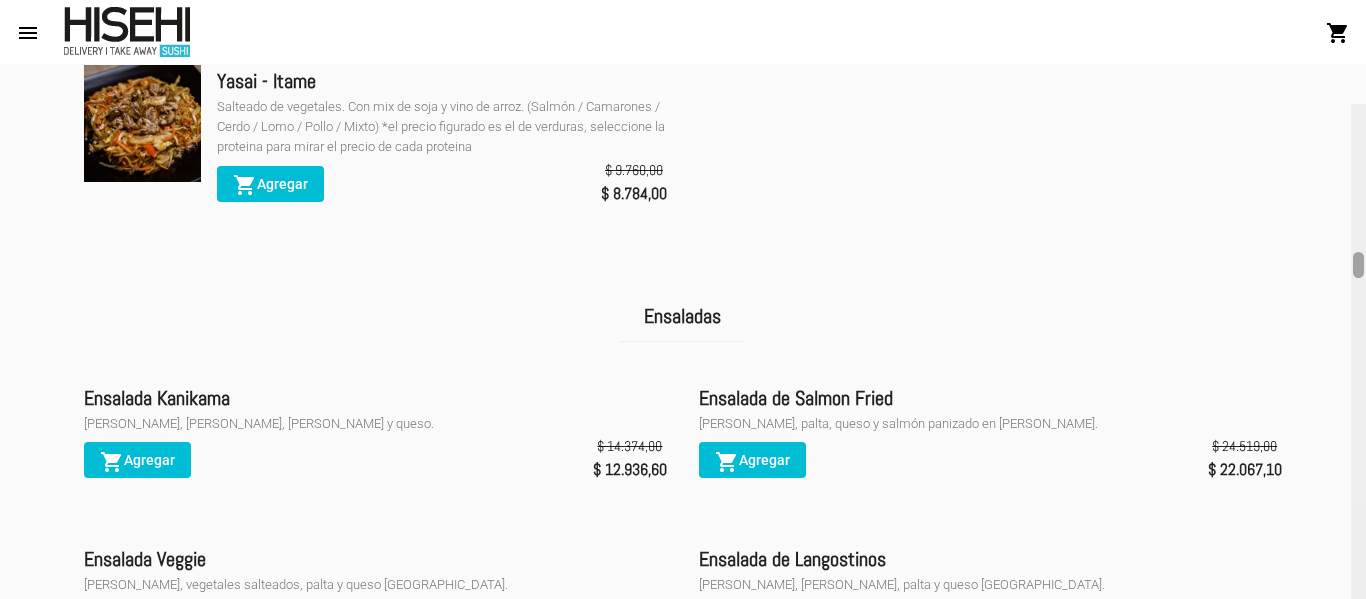 scroll, scrollTop: 2975, scrollLeft: 0, axis: vertical 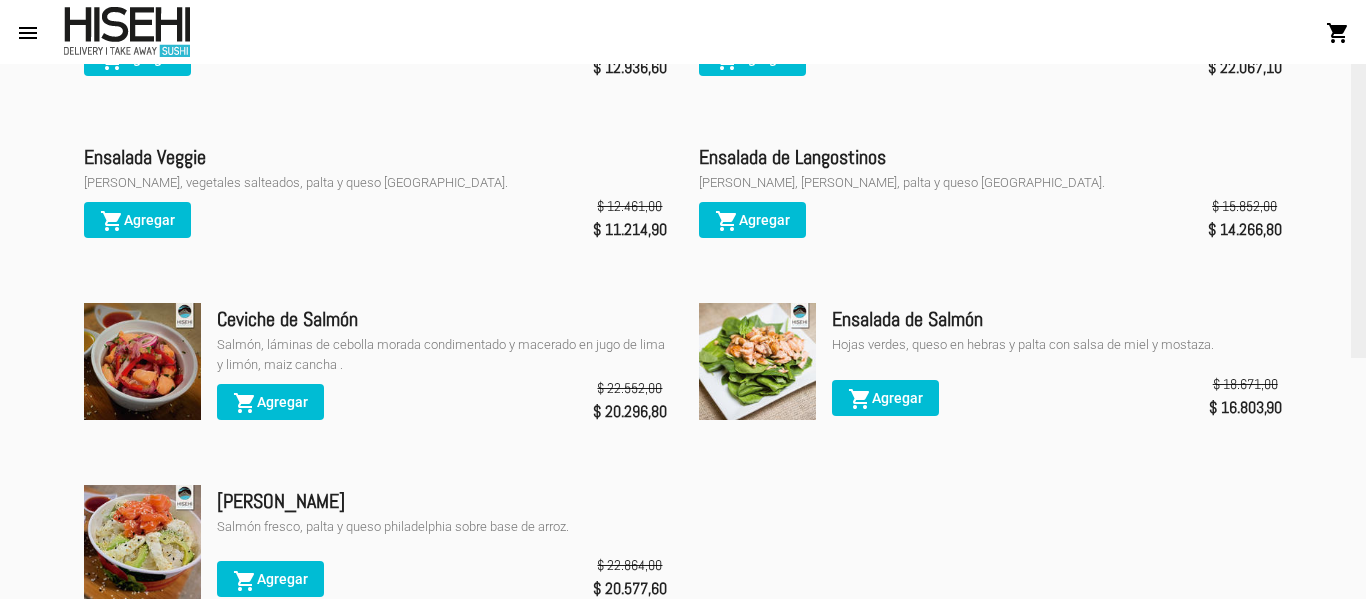 drag, startPoint x: 1363, startPoint y: 86, endPoint x: 1318, endPoint y: 238, distance: 158.52129 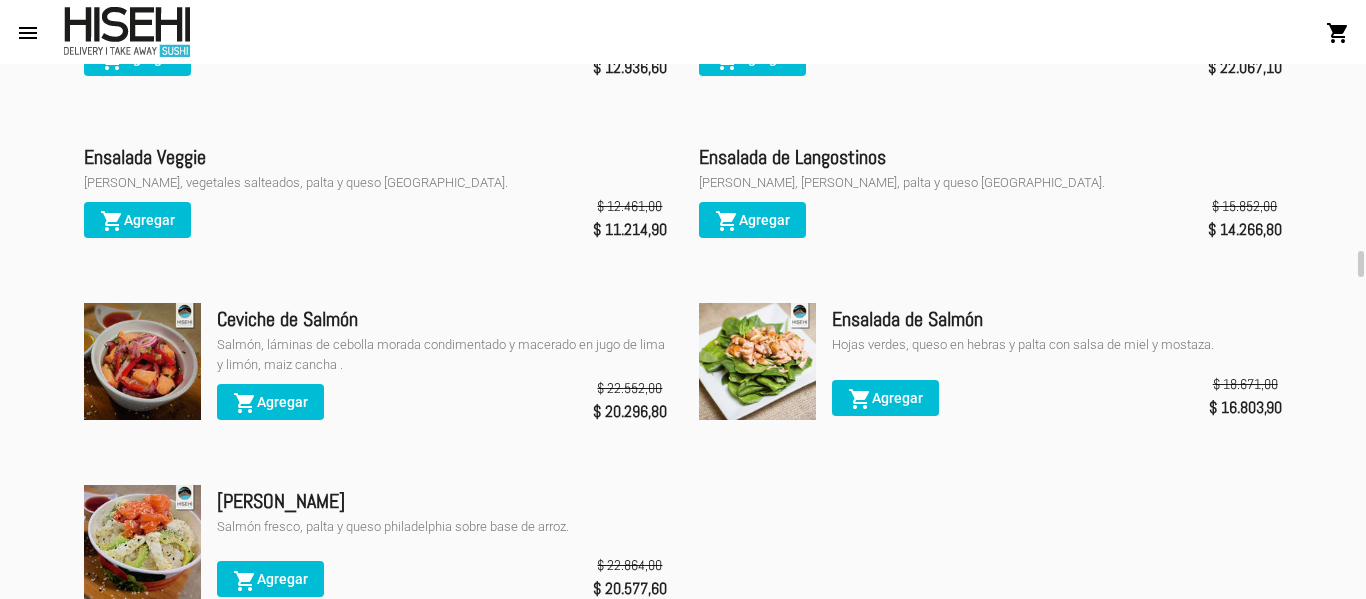 scroll, scrollTop: 3357, scrollLeft: 0, axis: vertical 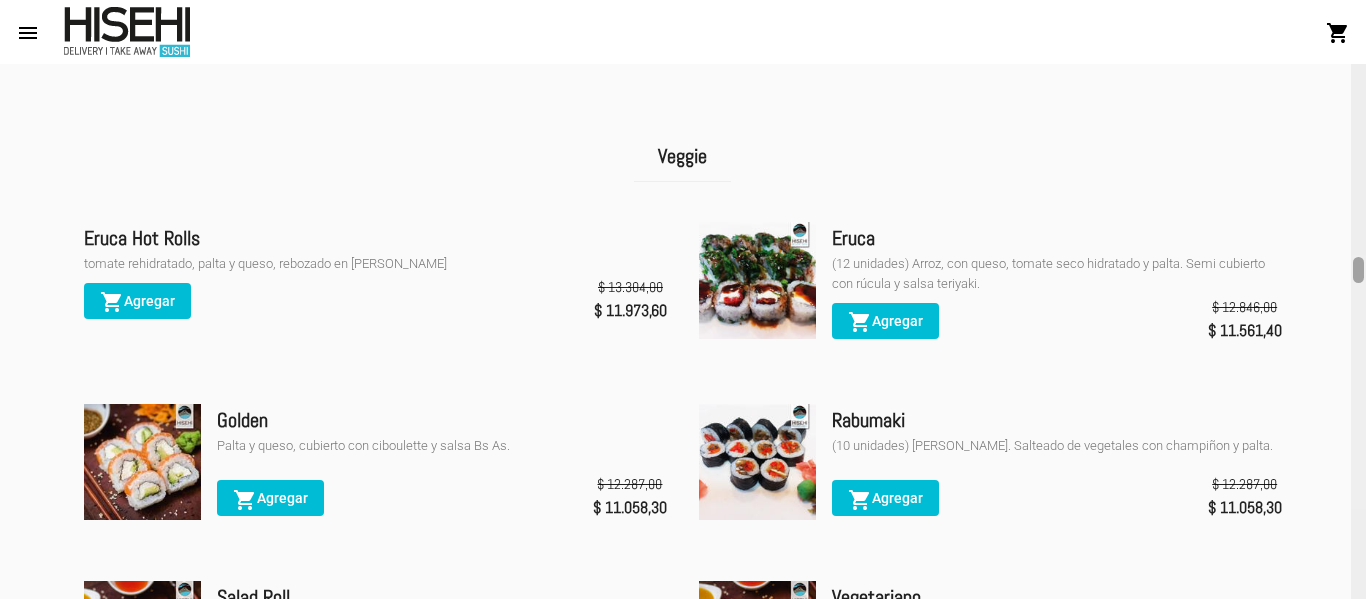 drag, startPoint x: 1365, startPoint y: 253, endPoint x: 1359, endPoint y: 270, distance: 18.027756 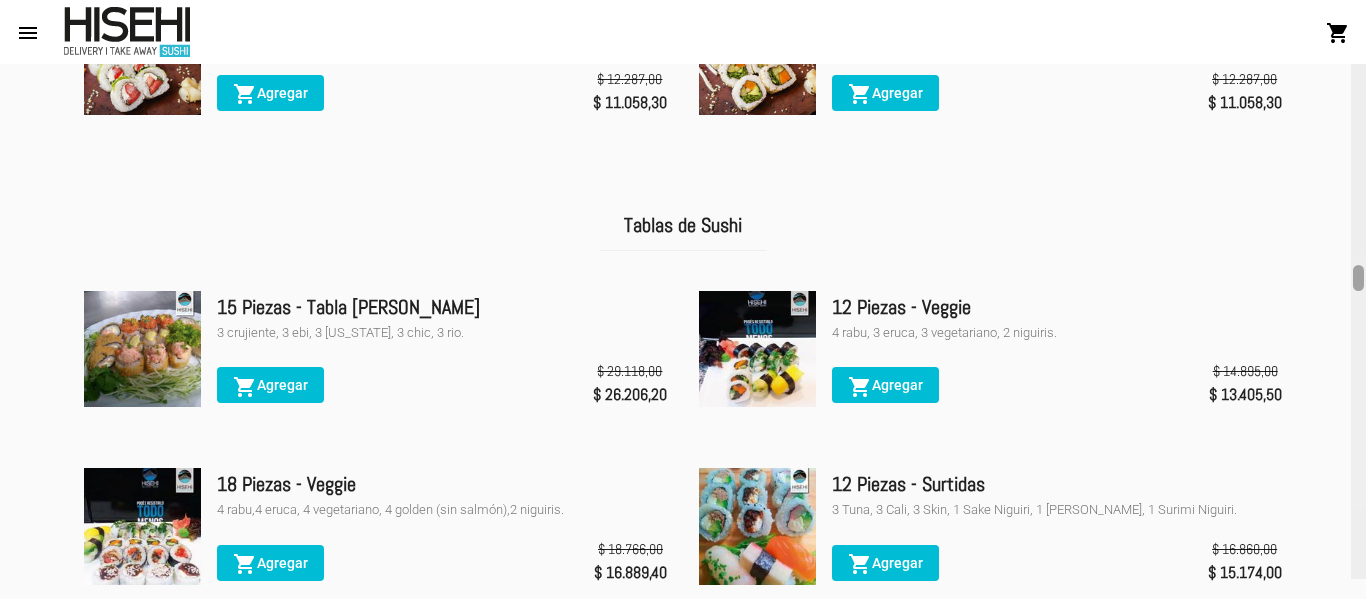 scroll, scrollTop: 4495, scrollLeft: 0, axis: vertical 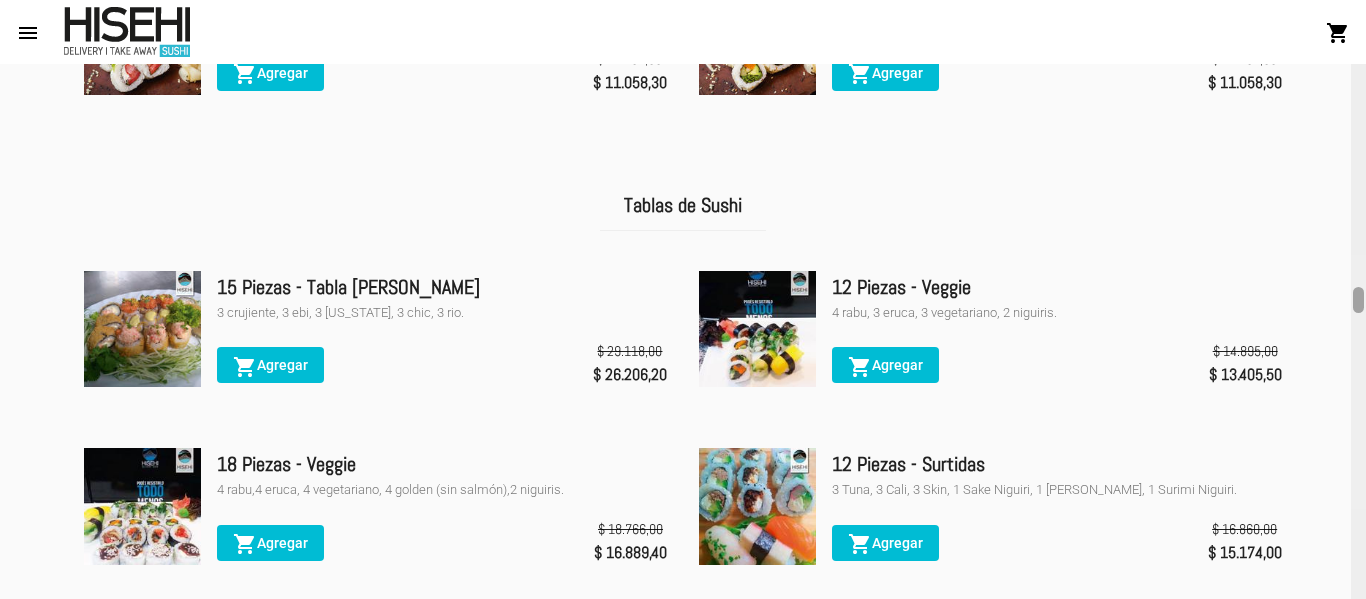 drag, startPoint x: 1359, startPoint y: 270, endPoint x: 1358, endPoint y: 300, distance: 30.016663 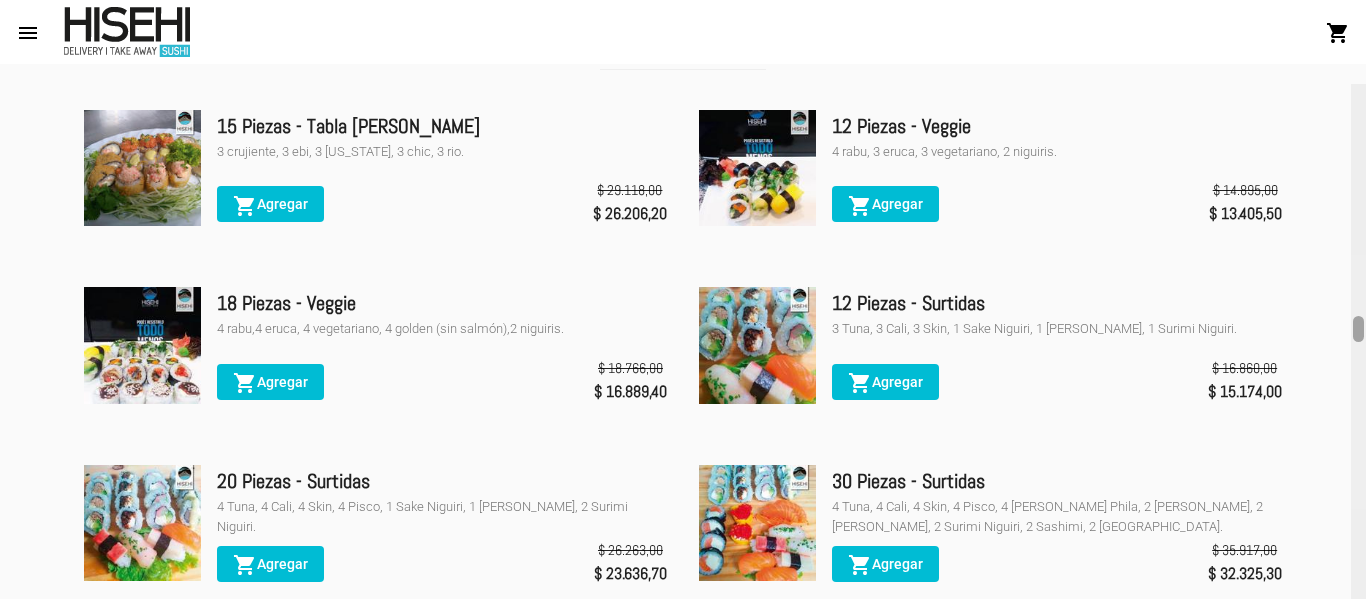 scroll, scrollTop: 4716, scrollLeft: 0, axis: vertical 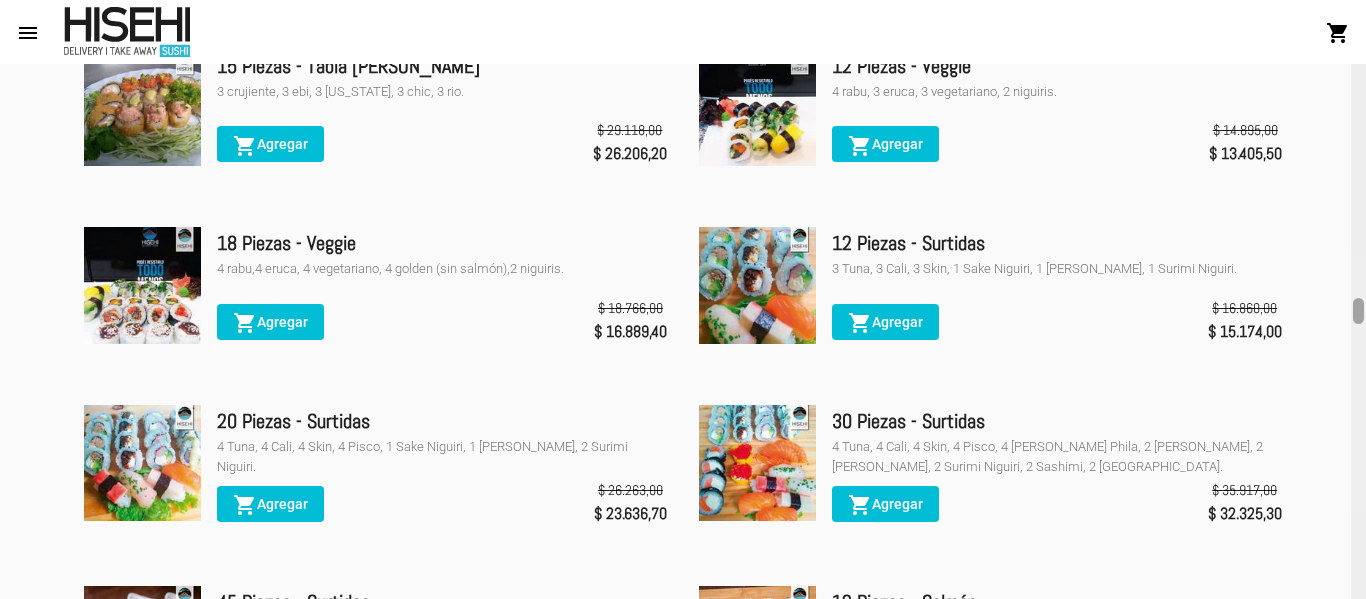 drag, startPoint x: 1358, startPoint y: 300, endPoint x: 1358, endPoint y: 311, distance: 11 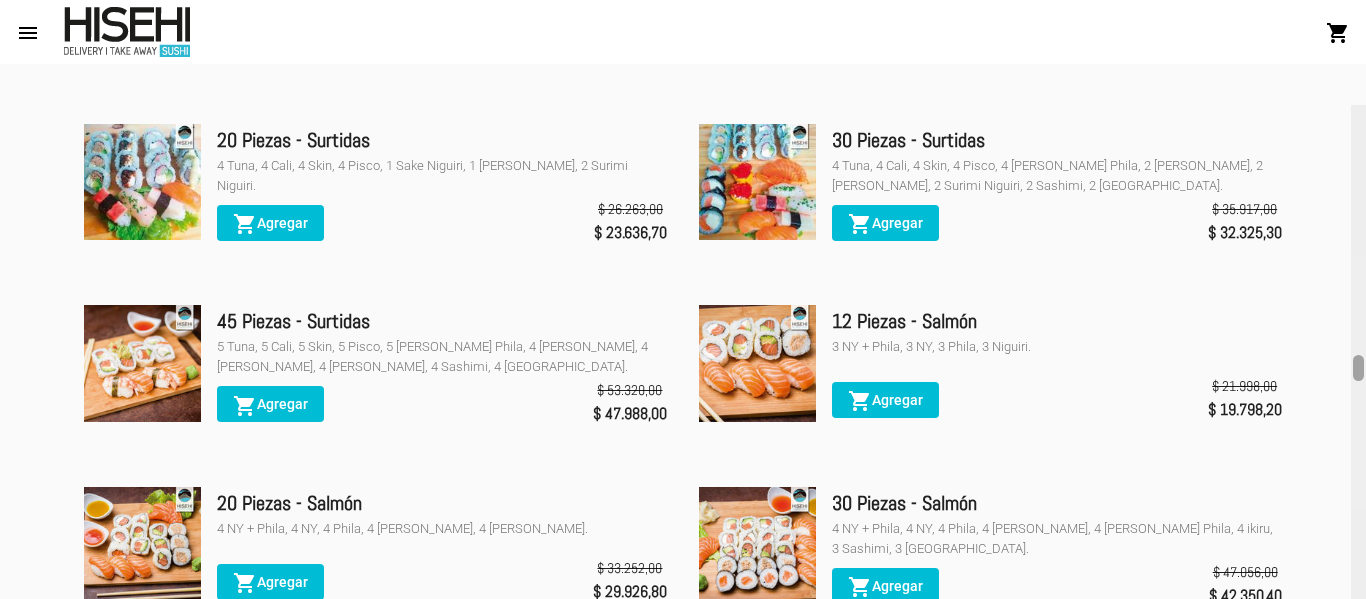 scroll, scrollTop: 5058, scrollLeft: 0, axis: vertical 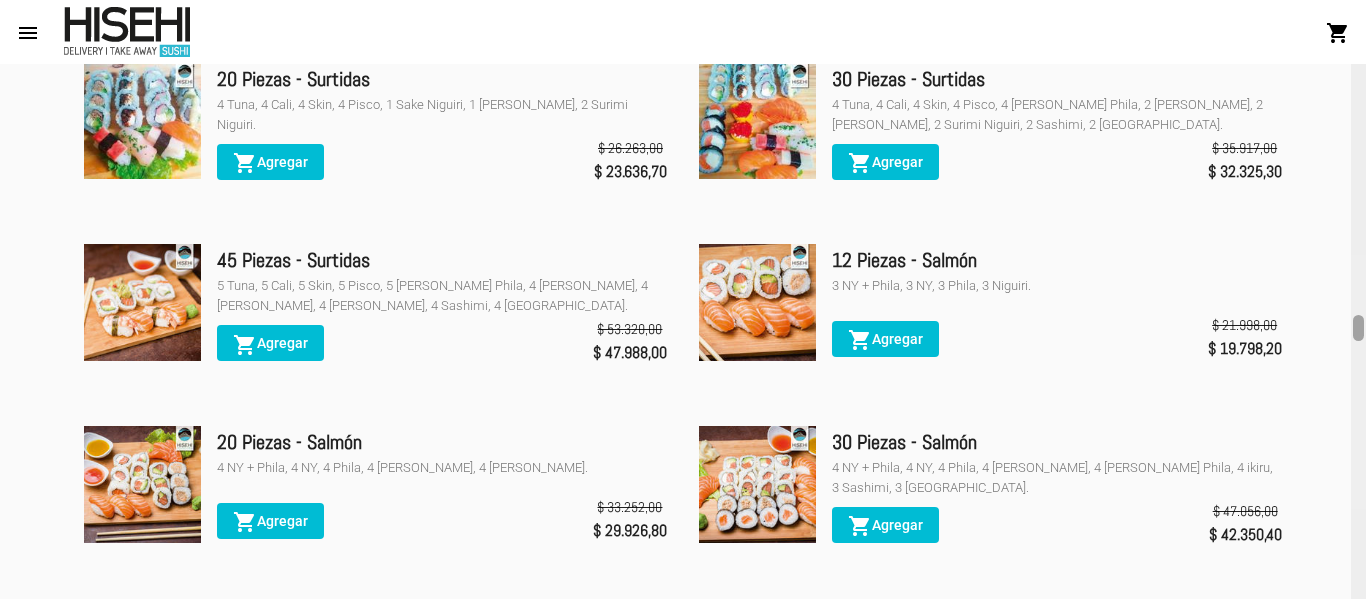 drag, startPoint x: 1358, startPoint y: 311, endPoint x: 1355, endPoint y: 328, distance: 17.262676 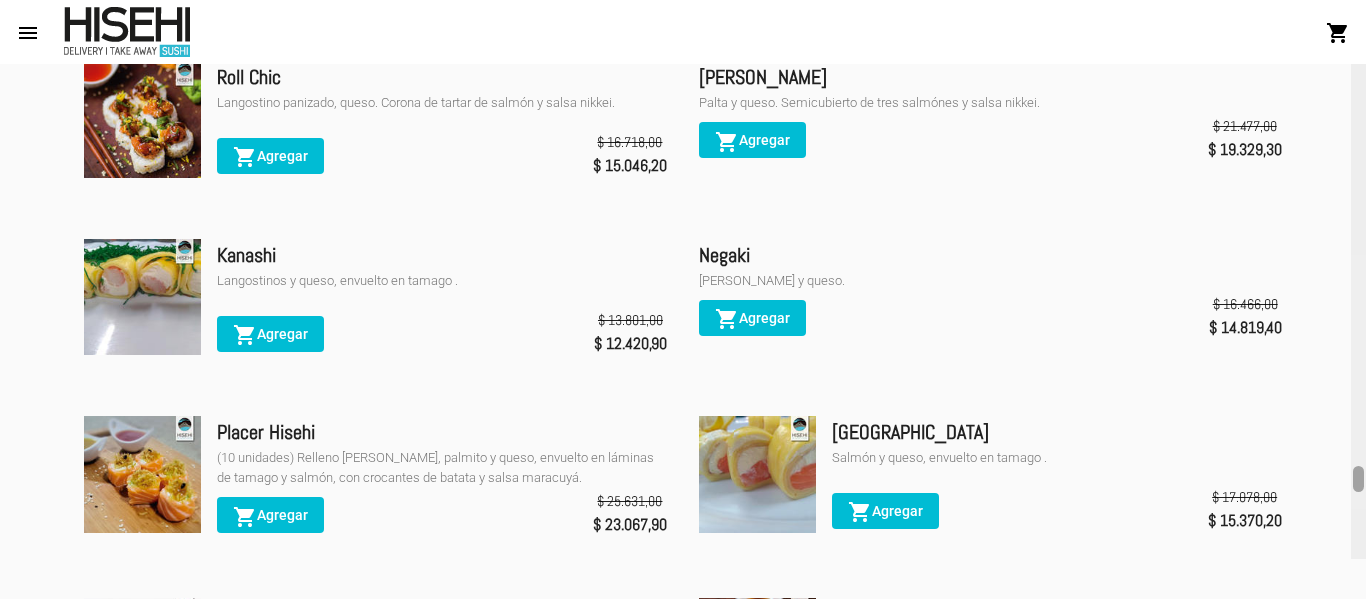 scroll, scrollTop: 8877, scrollLeft: 0, axis: vertical 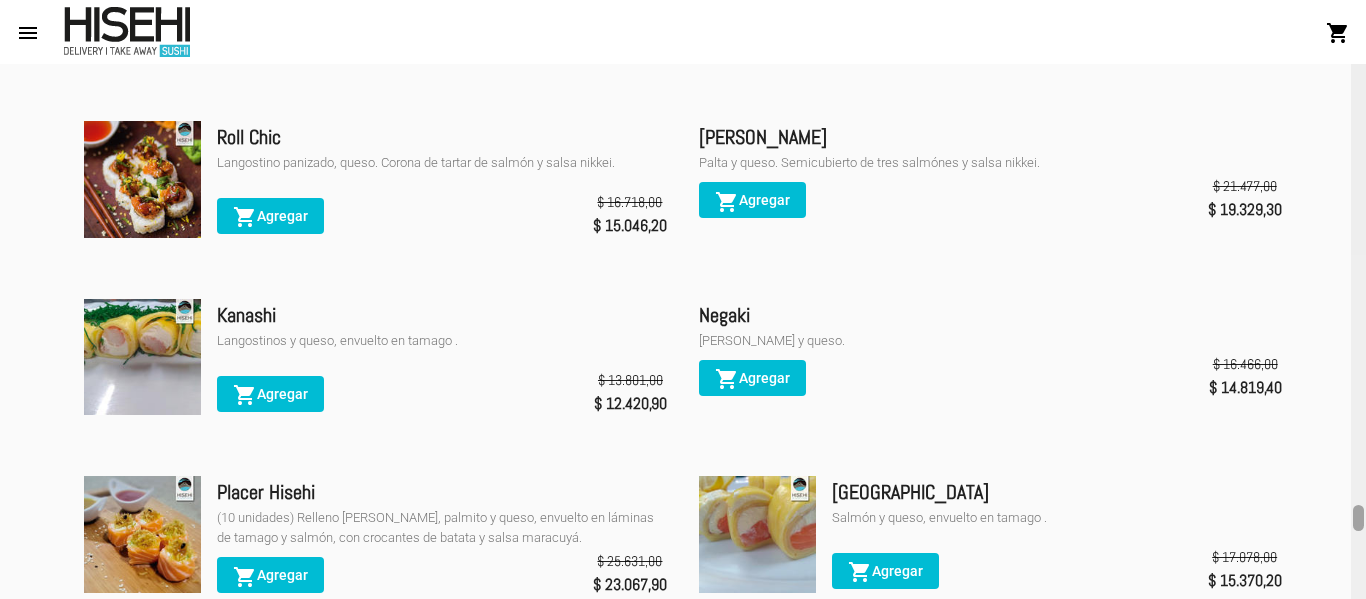 drag, startPoint x: 1355, startPoint y: 328, endPoint x: 1332, endPoint y: 518, distance: 191.38704 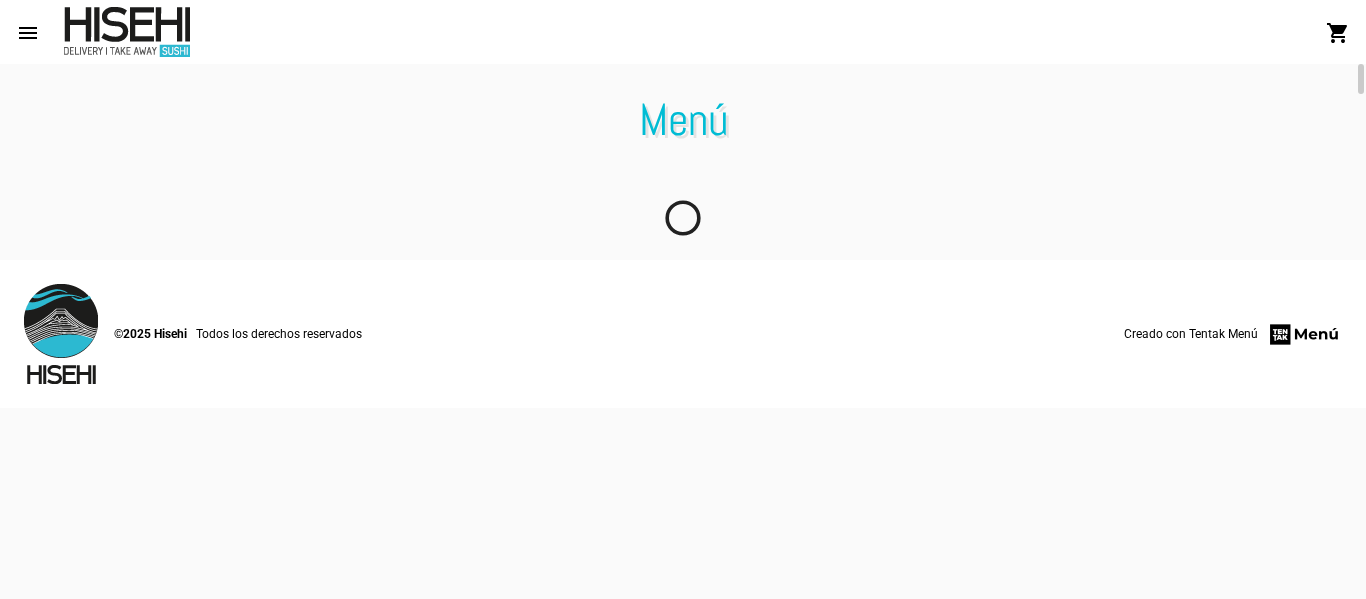 scroll, scrollTop: 0, scrollLeft: 0, axis: both 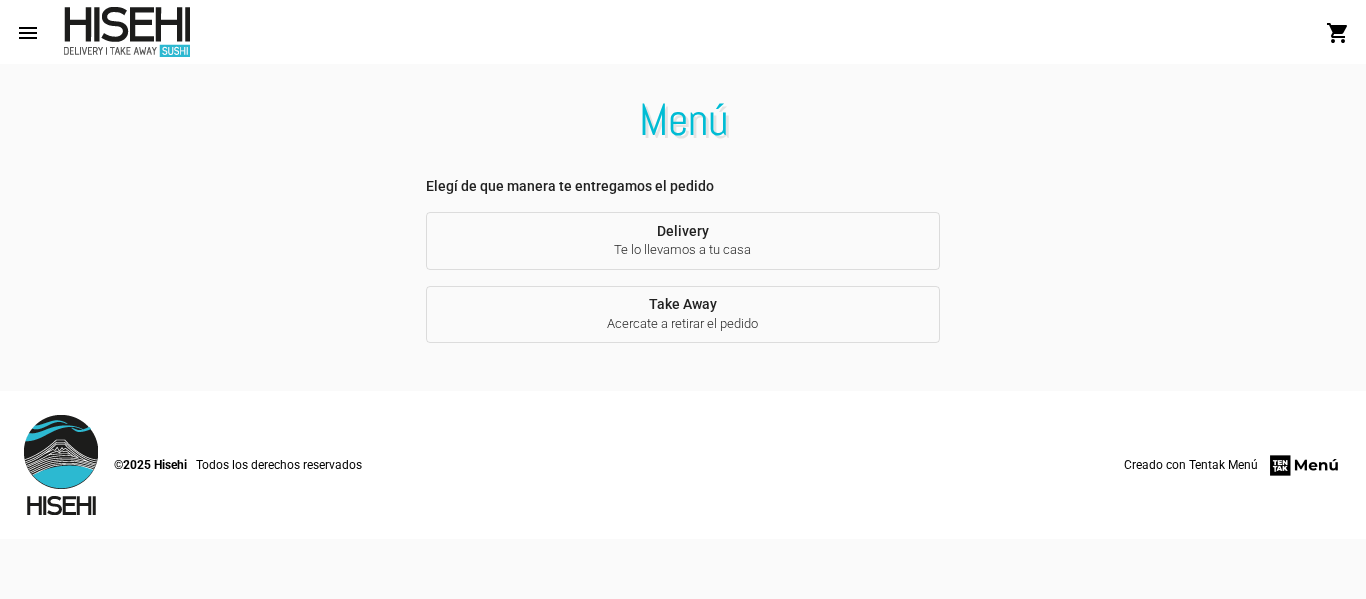 drag, startPoint x: 1328, startPoint y: 4, endPoint x: 763, endPoint y: 67, distance: 568.5015 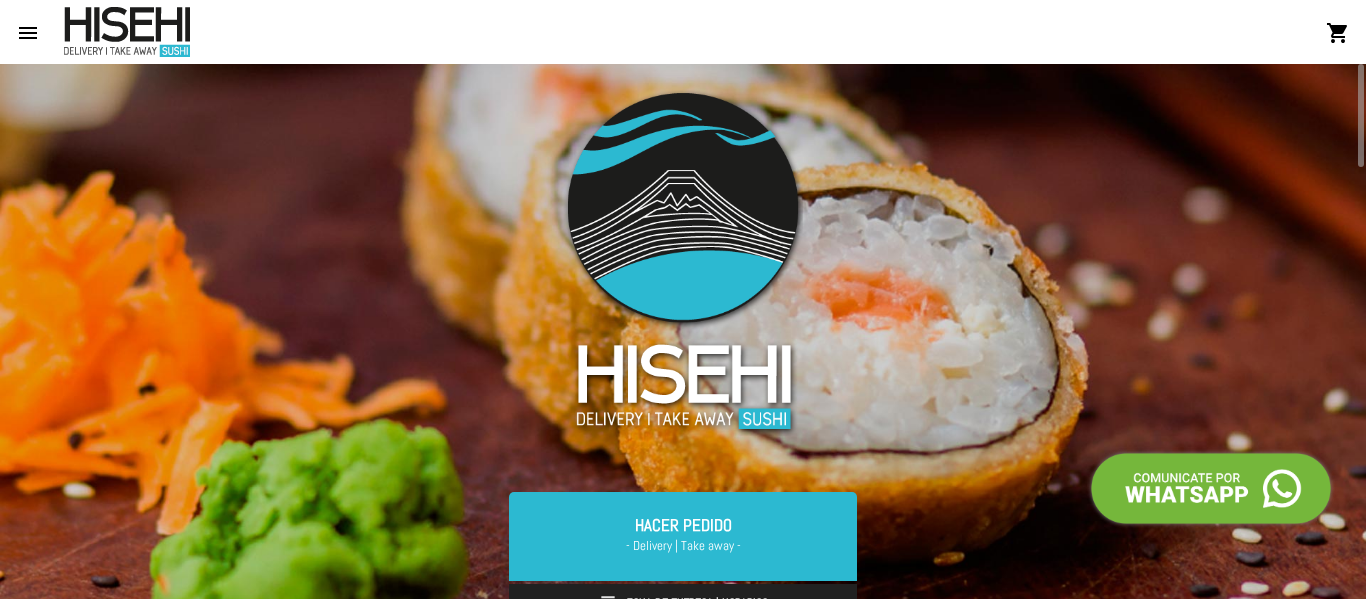 scroll, scrollTop: 0, scrollLeft: 0, axis: both 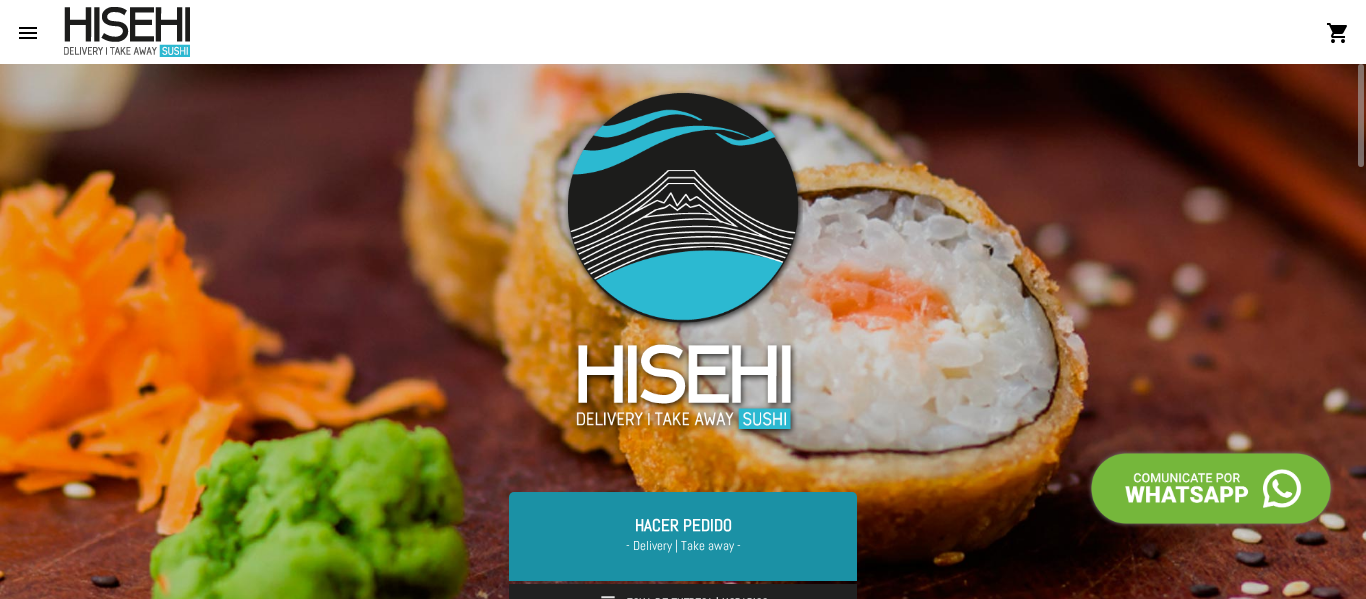 click on "Hacer
Pedido -
Delivery | Take away -" at bounding box center [683, 536] 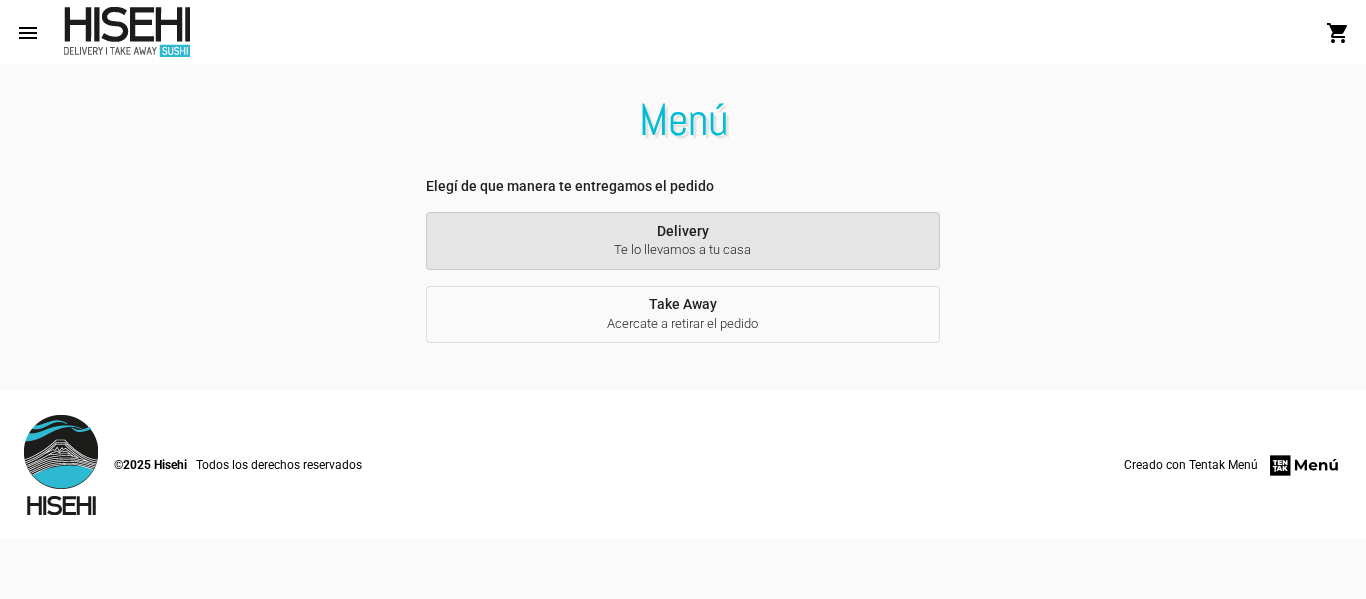 click on "Te lo llevamos a tu casa" 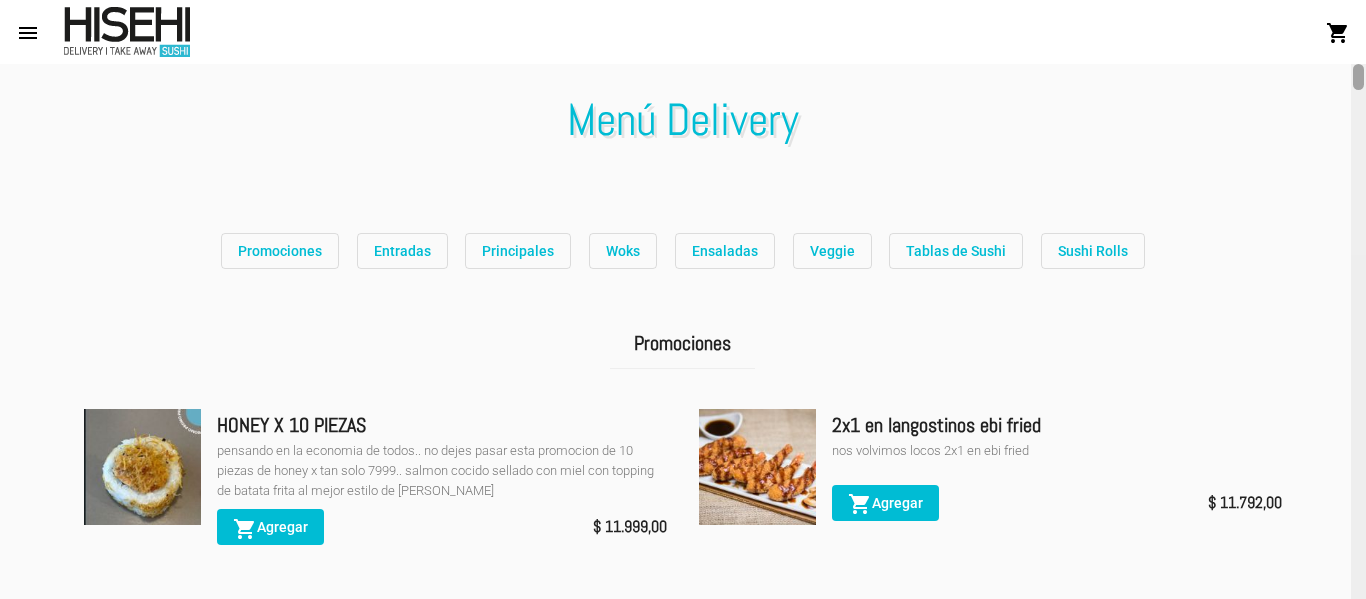 scroll, scrollTop: 535, scrollLeft: 0, axis: vertical 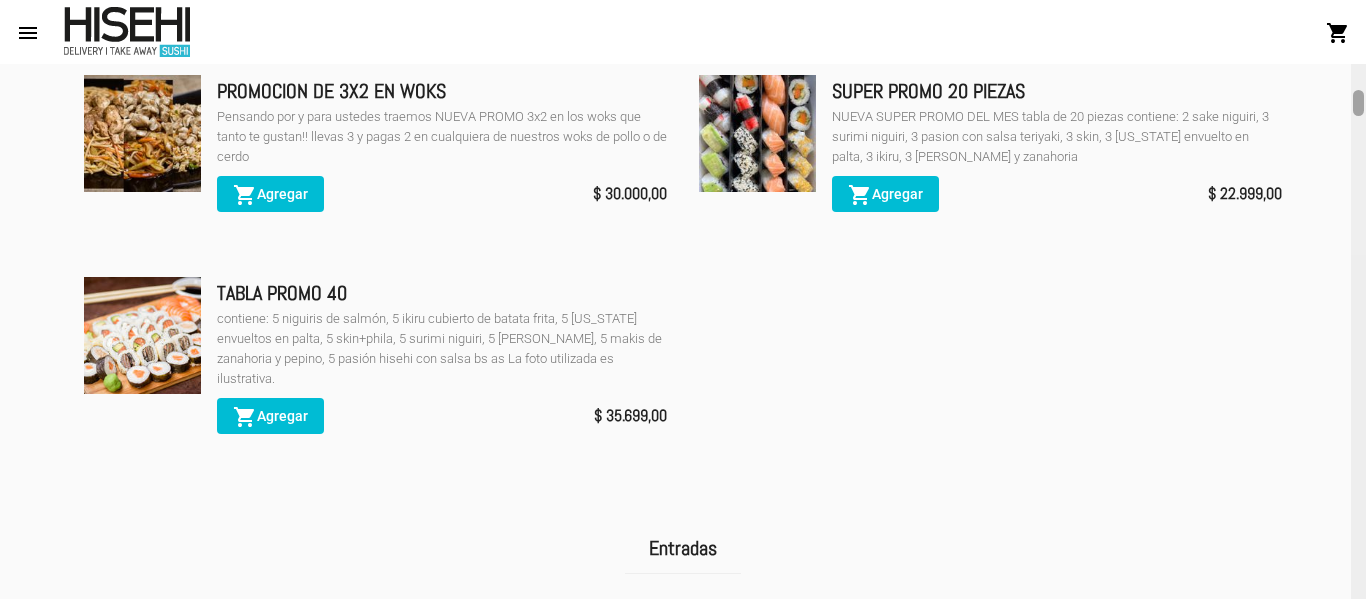 click 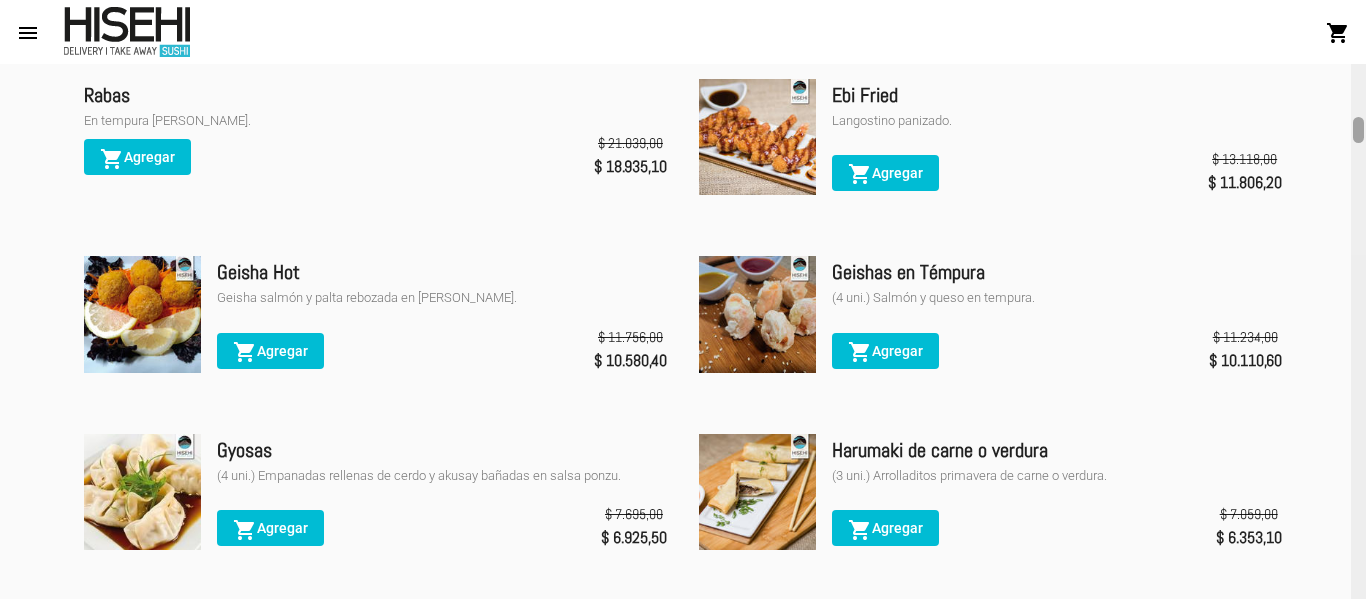 click 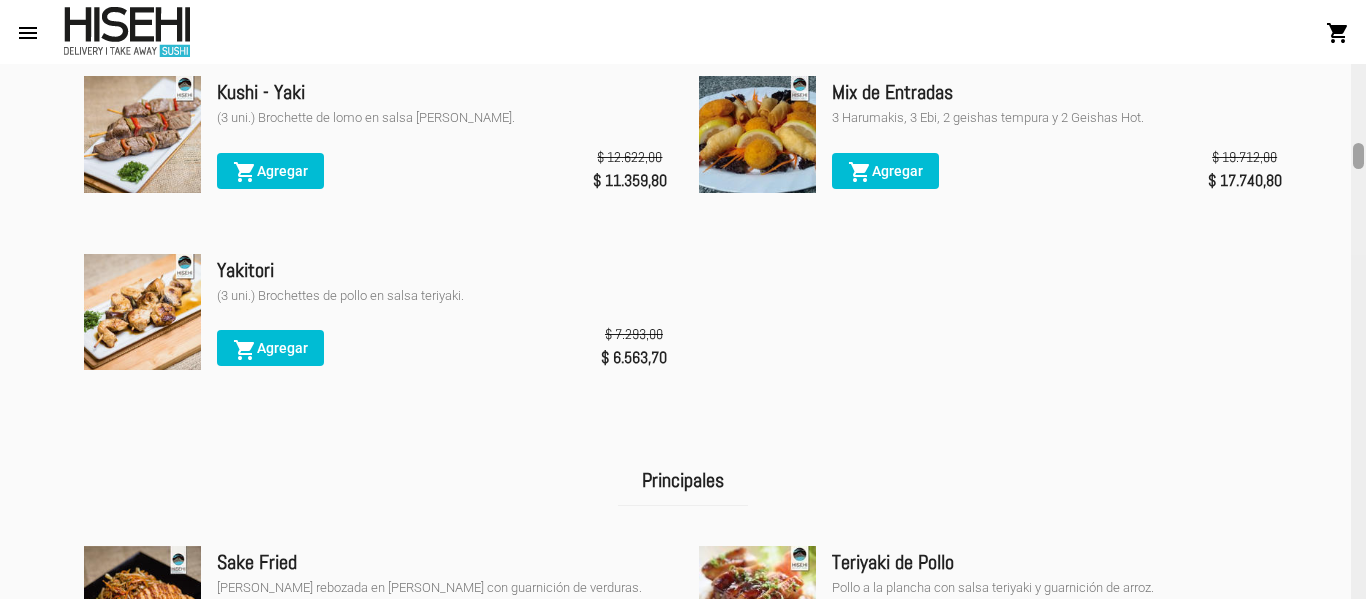 click 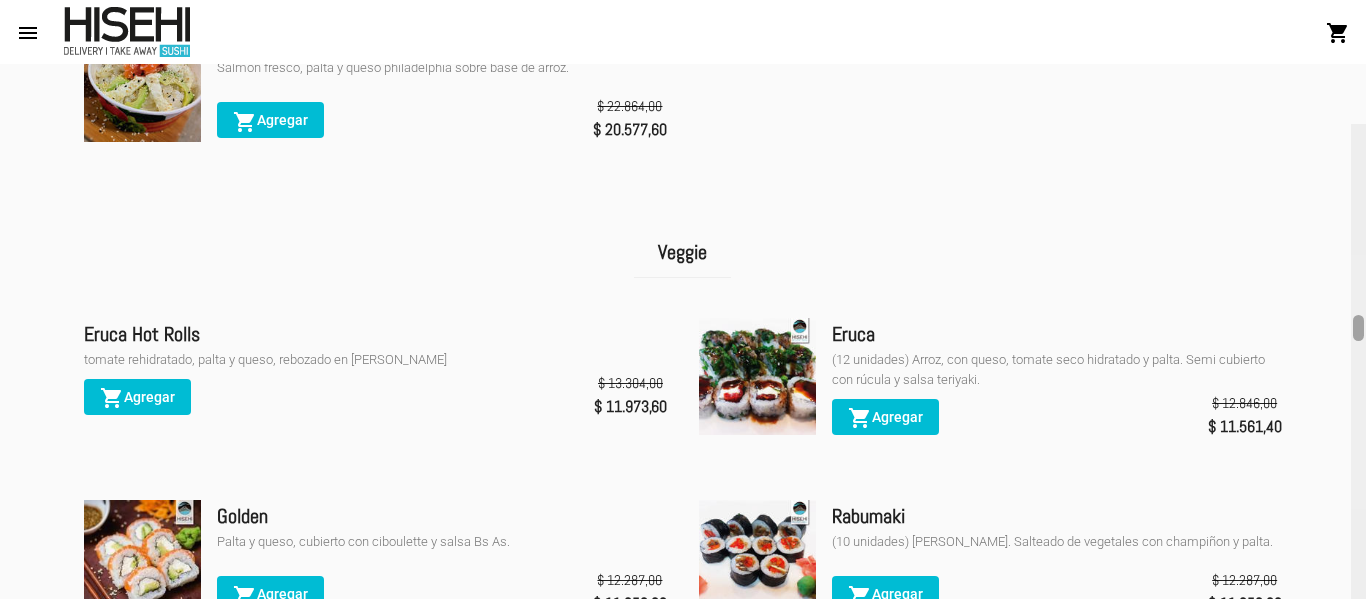 scroll, scrollTop: 3856, scrollLeft: 0, axis: vertical 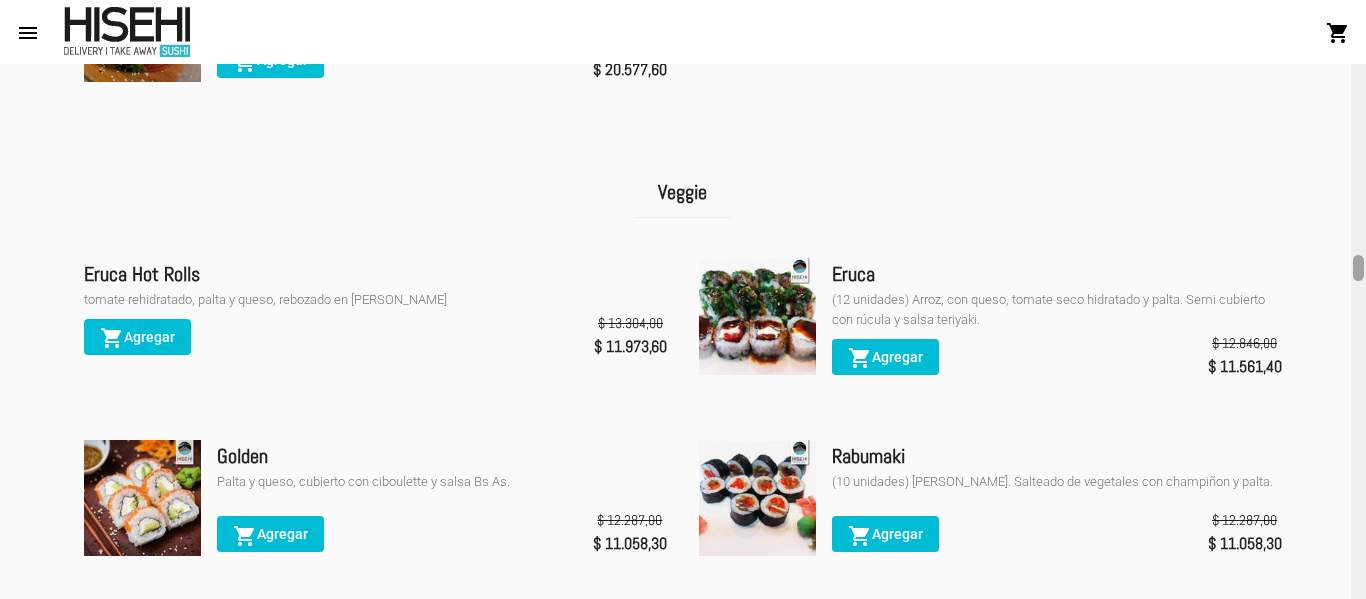 drag, startPoint x: 1361, startPoint y: 159, endPoint x: 1308, endPoint y: 271, distance: 123.90723 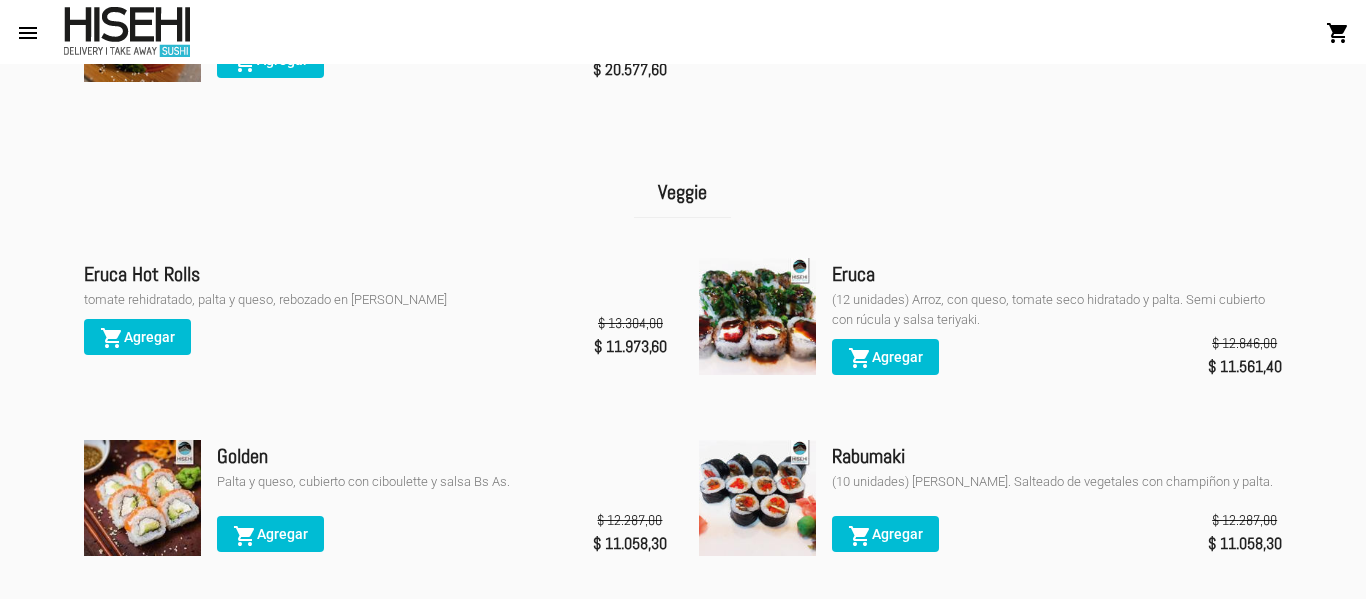 click on "shopping_cart  Agregar
$ 13.304,00 $ 11.973,60" 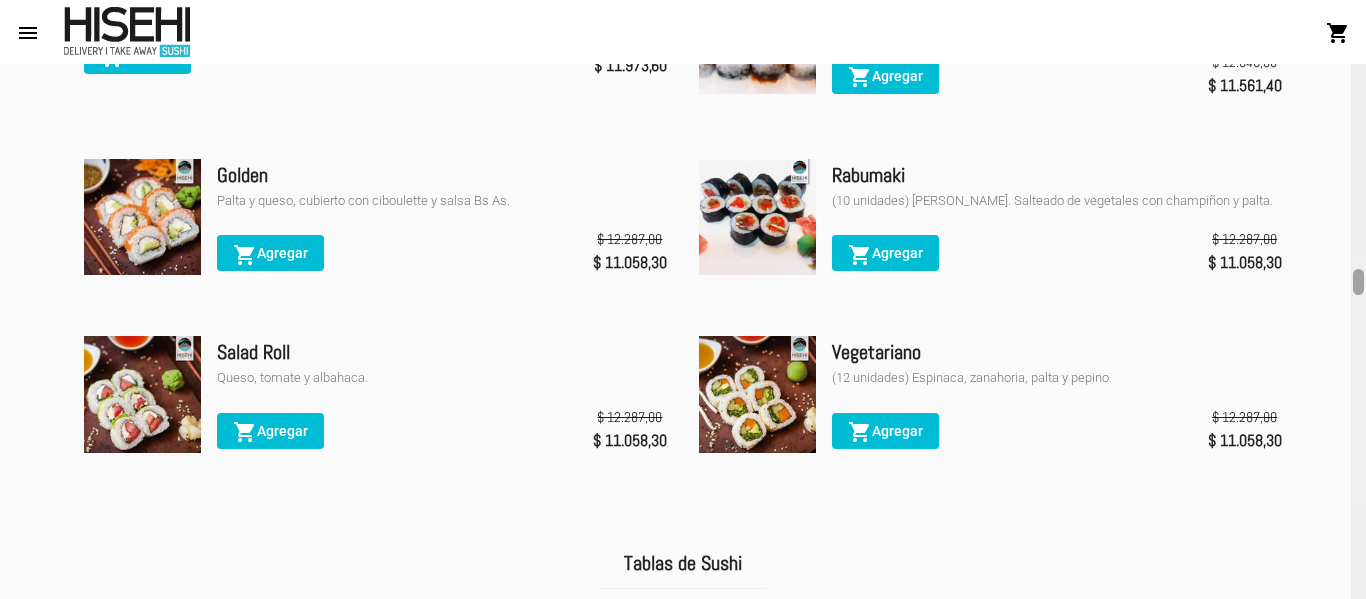 scroll, scrollTop: 4158, scrollLeft: 0, axis: vertical 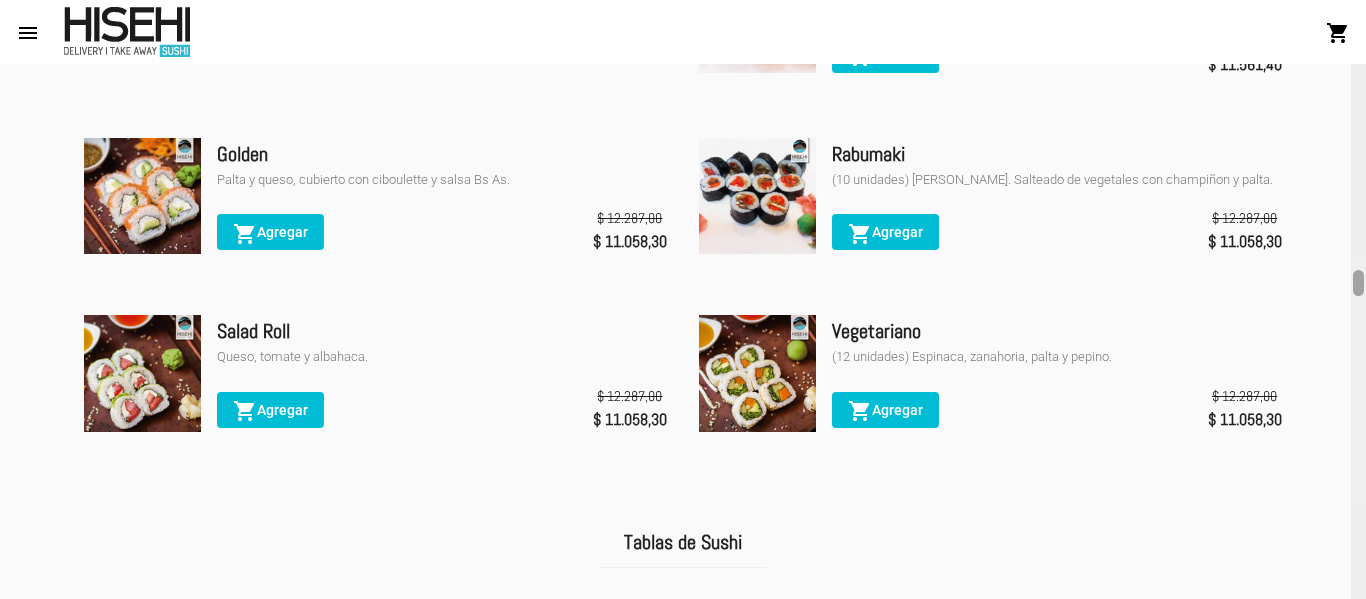 drag, startPoint x: 1362, startPoint y: 270, endPoint x: 1362, endPoint y: 285, distance: 15 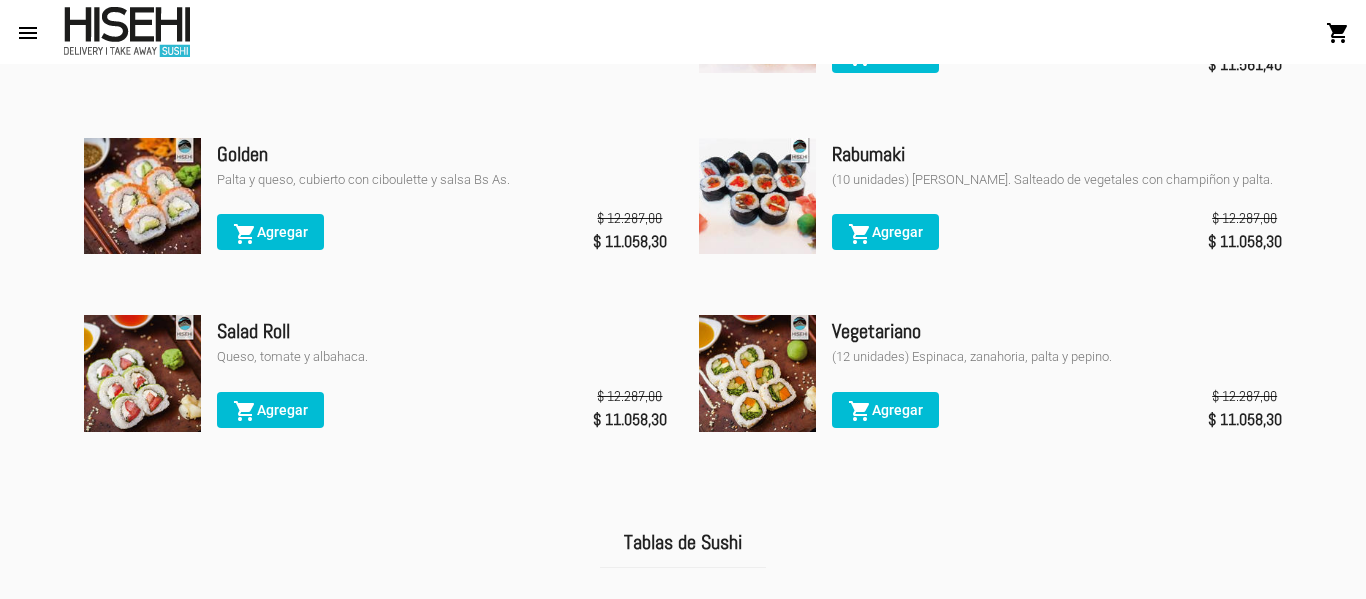 scroll, scrollTop: 4693, scrollLeft: 0, axis: vertical 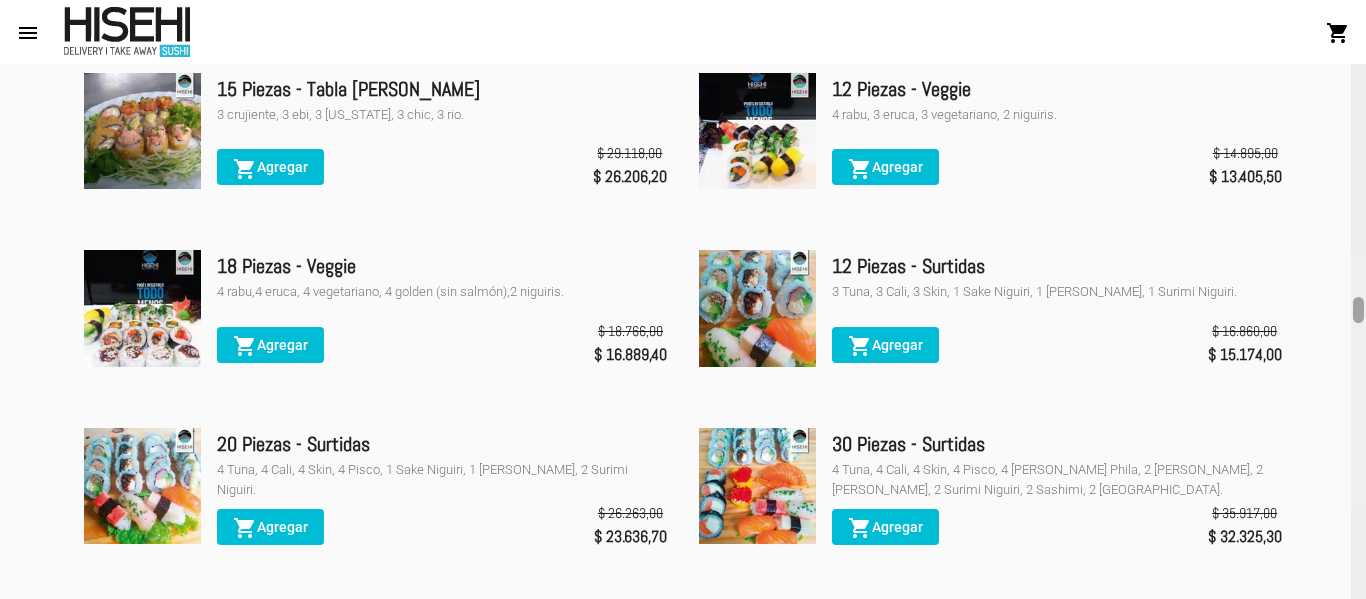 drag, startPoint x: 1365, startPoint y: 286, endPoint x: 1360, endPoint y: 309, distance: 23.537205 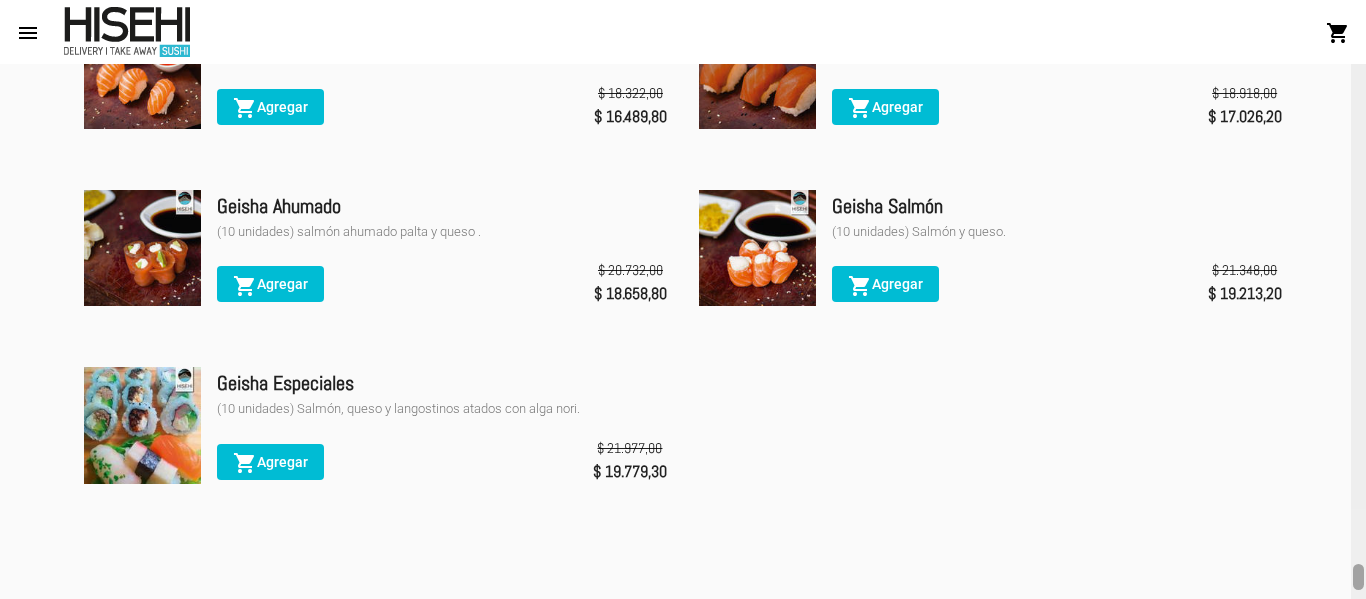 scroll, scrollTop: 10231, scrollLeft: 0, axis: vertical 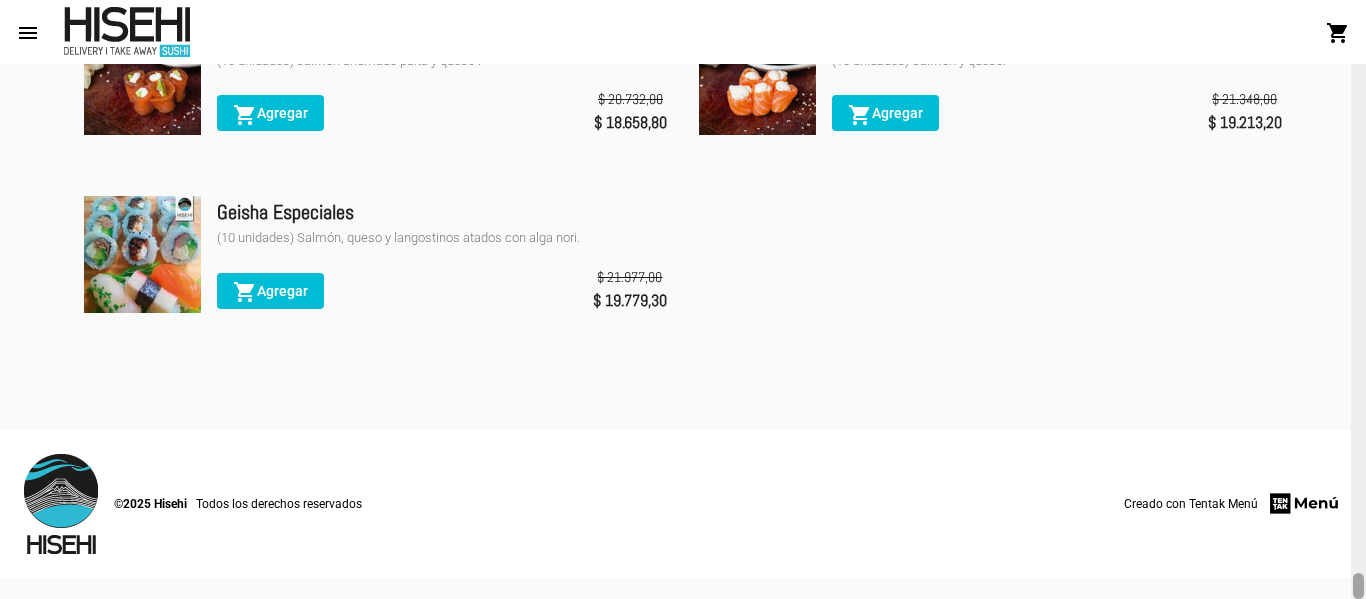 drag, startPoint x: 1360, startPoint y: 309, endPoint x: 1301, endPoint y: 646, distance: 342.1257 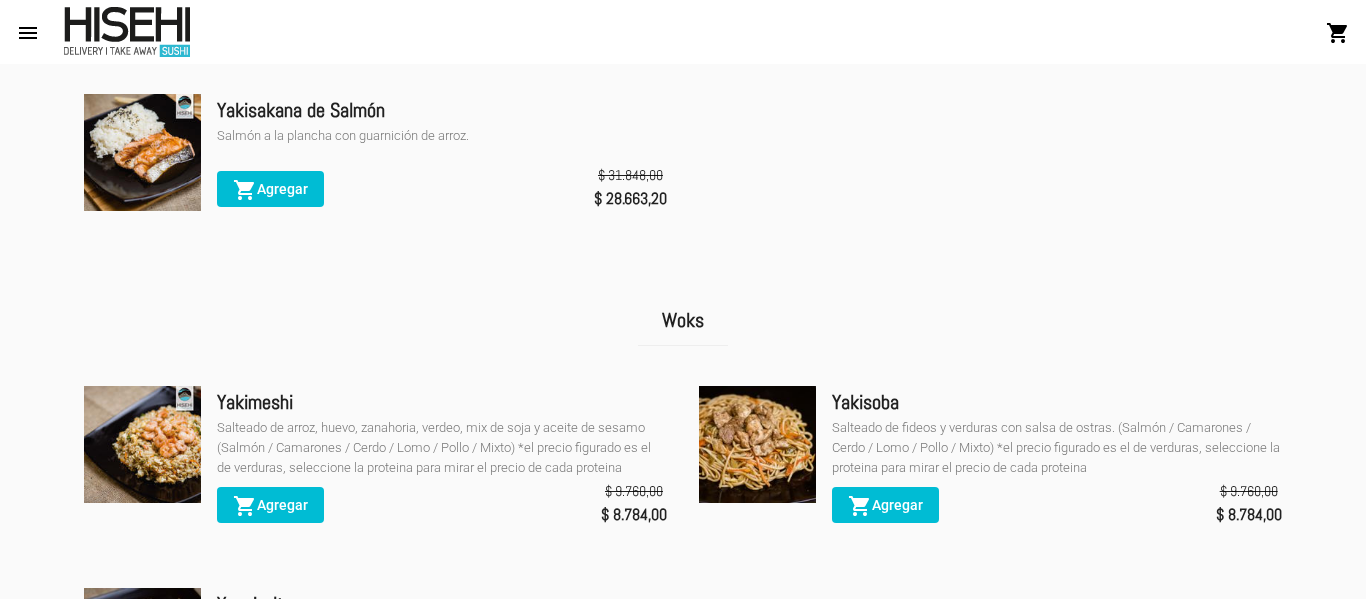 drag, startPoint x: 1355, startPoint y: 586, endPoint x: 1365, endPoint y: 195, distance: 391.12787 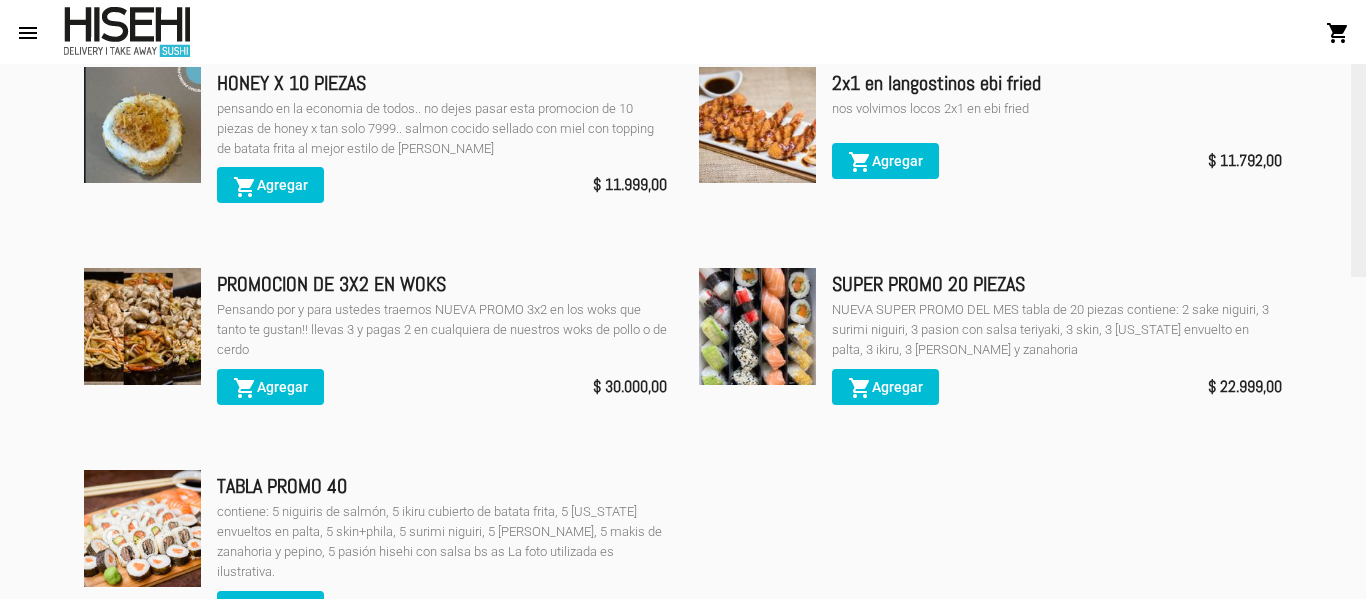 scroll, scrollTop: 0, scrollLeft: 0, axis: both 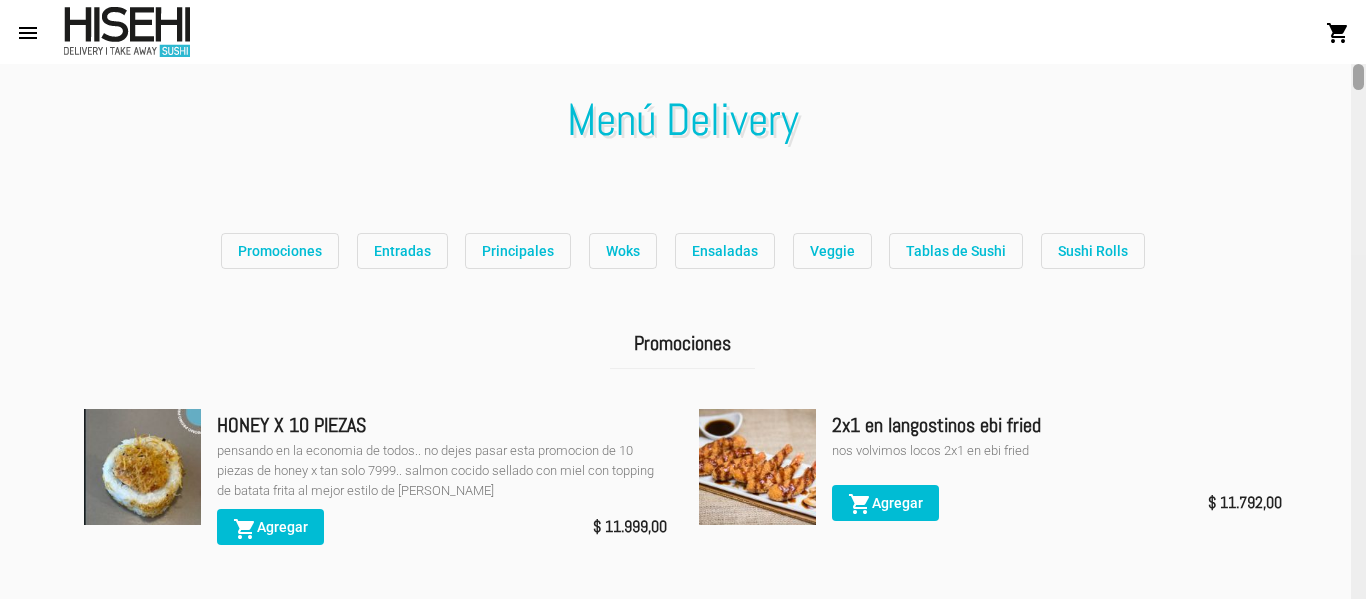 drag, startPoint x: 1353, startPoint y: 197, endPoint x: 1365, endPoint y: 38, distance: 159.4522 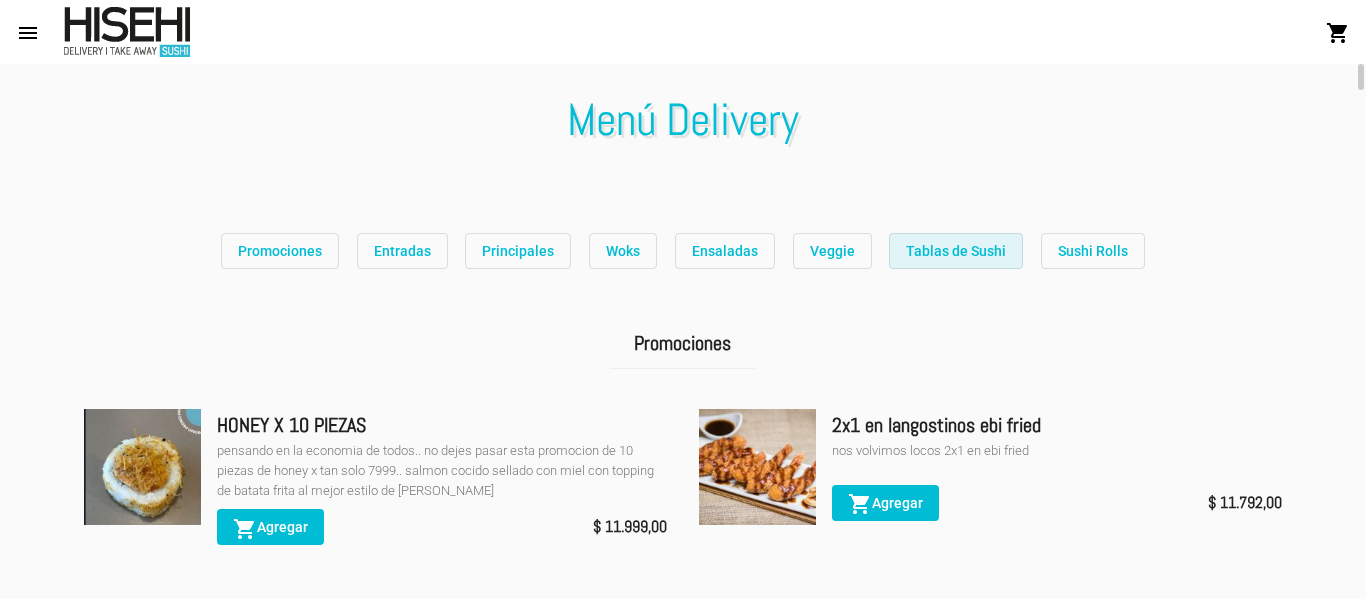 click on "Tablas de Sushi" 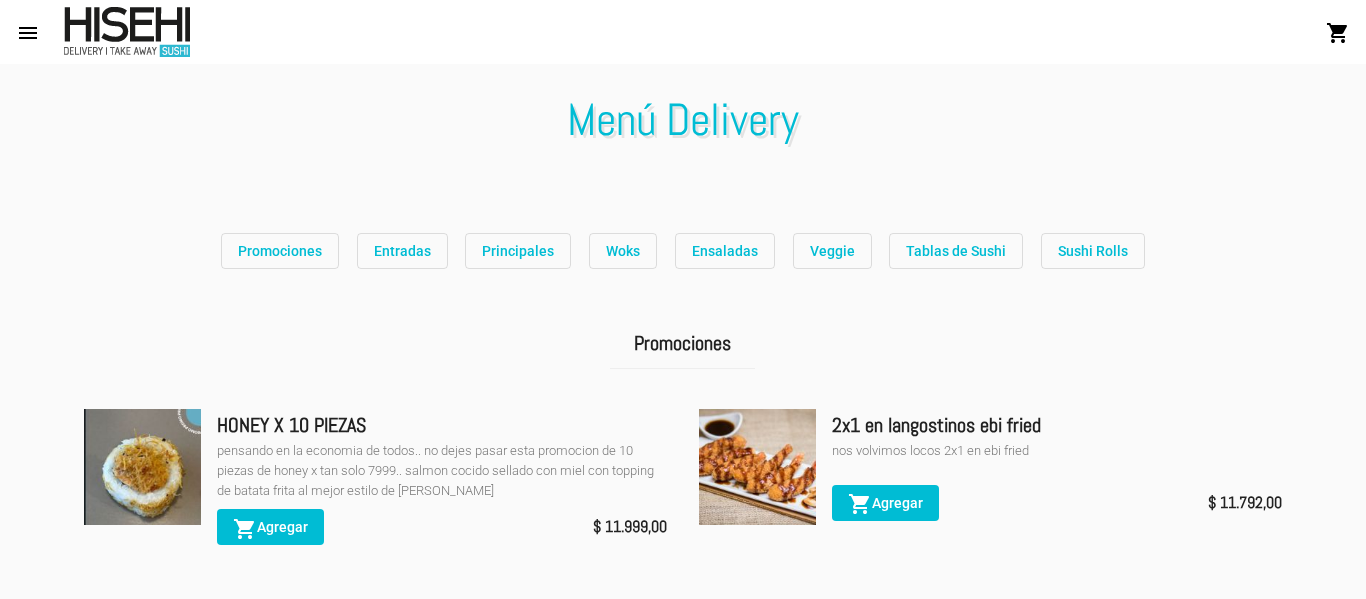 scroll, scrollTop: 4622, scrollLeft: 0, axis: vertical 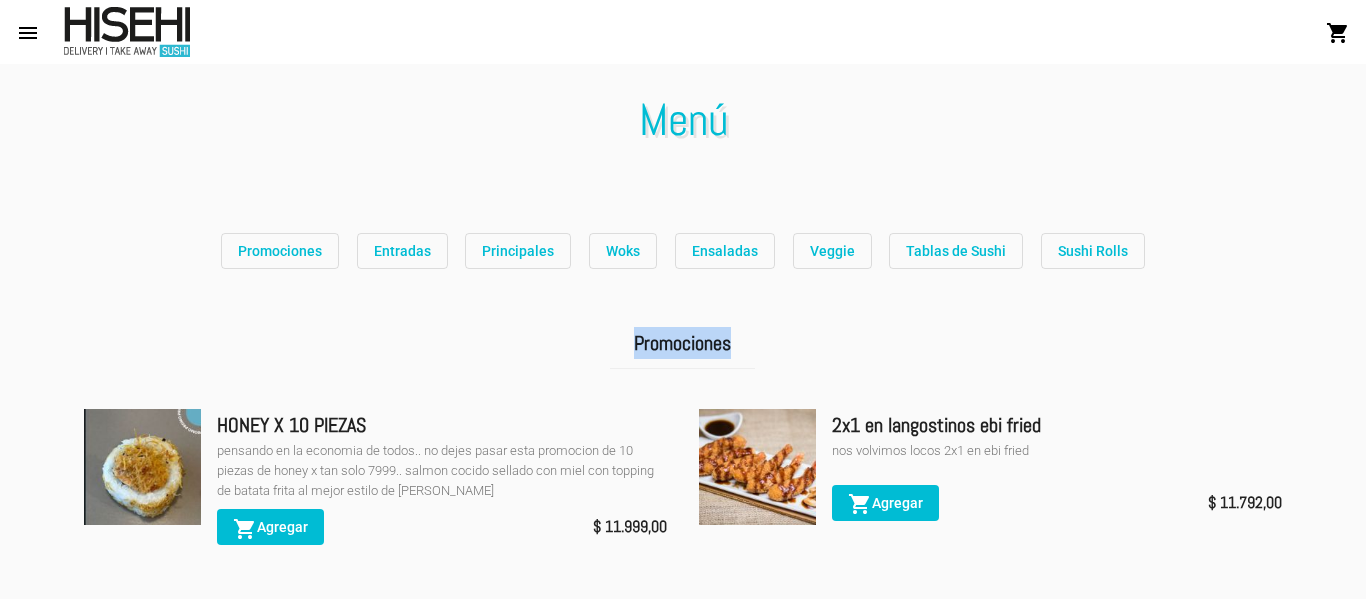 drag, startPoint x: 905, startPoint y: 323, endPoint x: 780, endPoint y: 27, distance: 321.31137 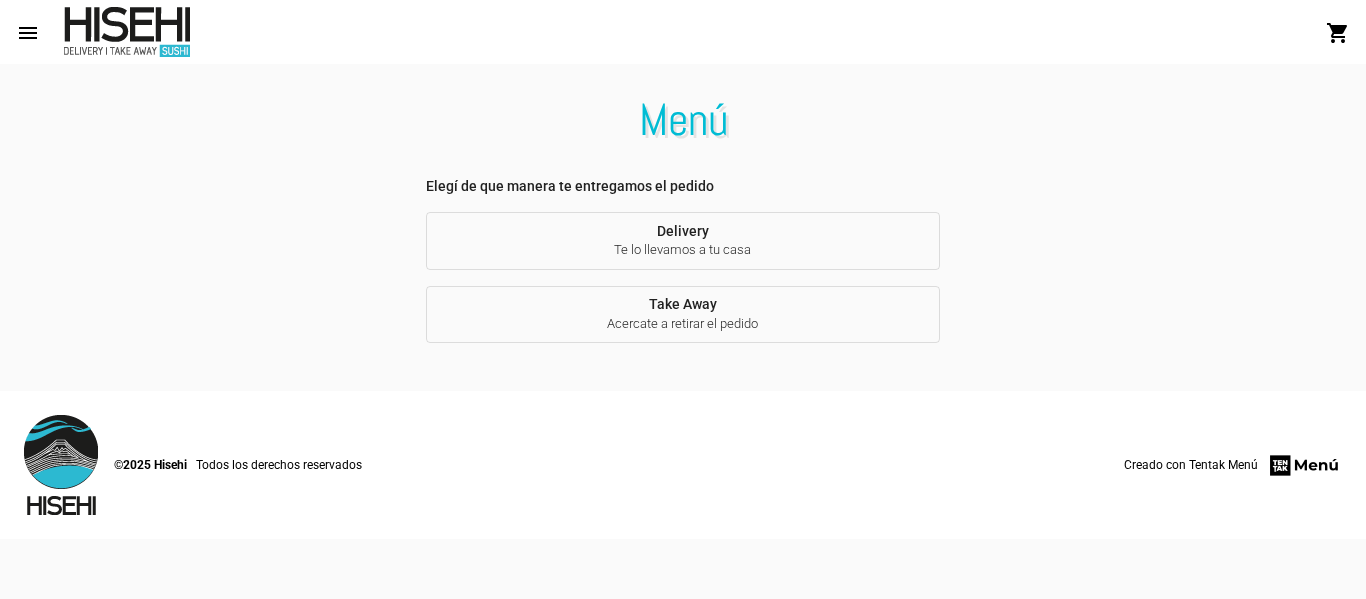 scroll, scrollTop: 0, scrollLeft: 0, axis: both 